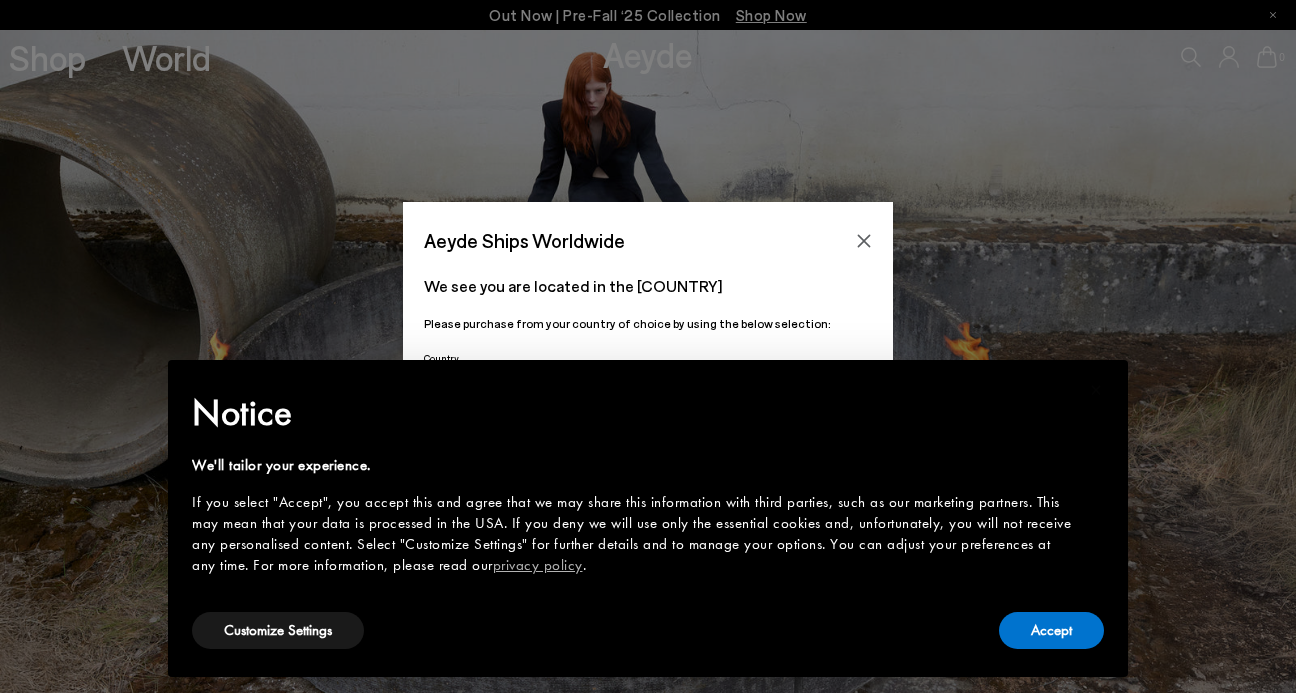 scroll, scrollTop: 0, scrollLeft: 0, axis: both 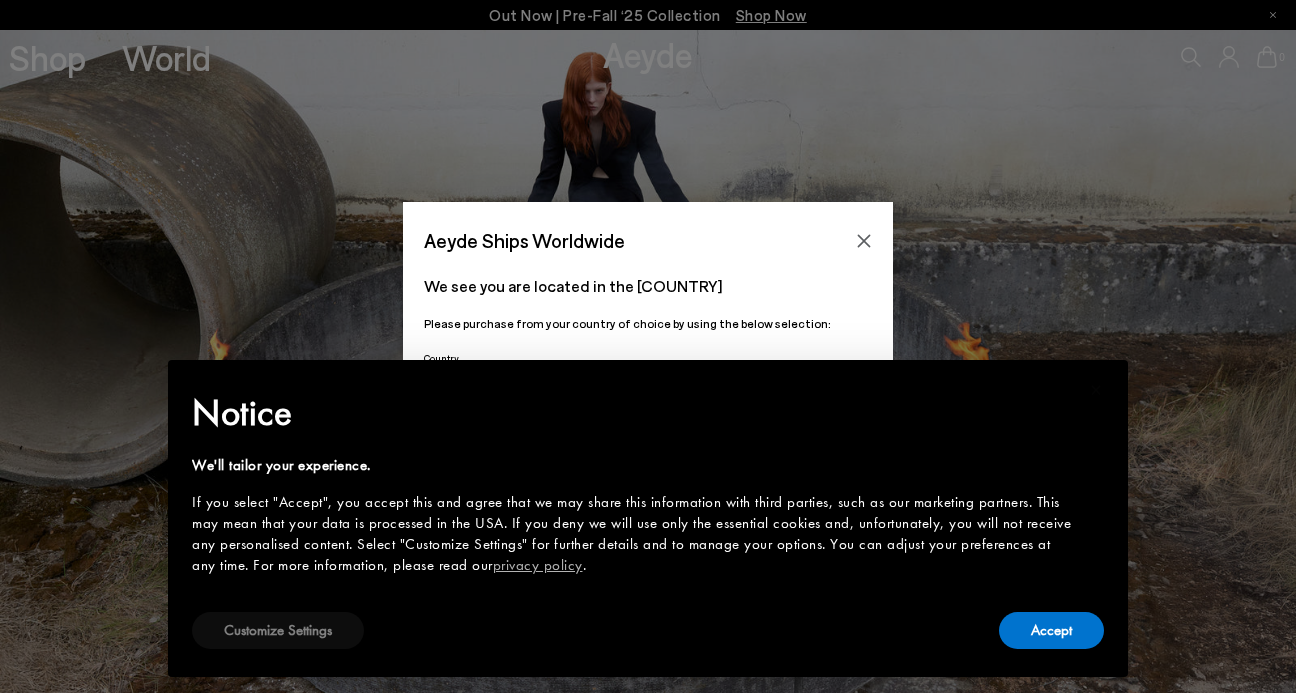 click on "Customize Settings" at bounding box center (278, 630) 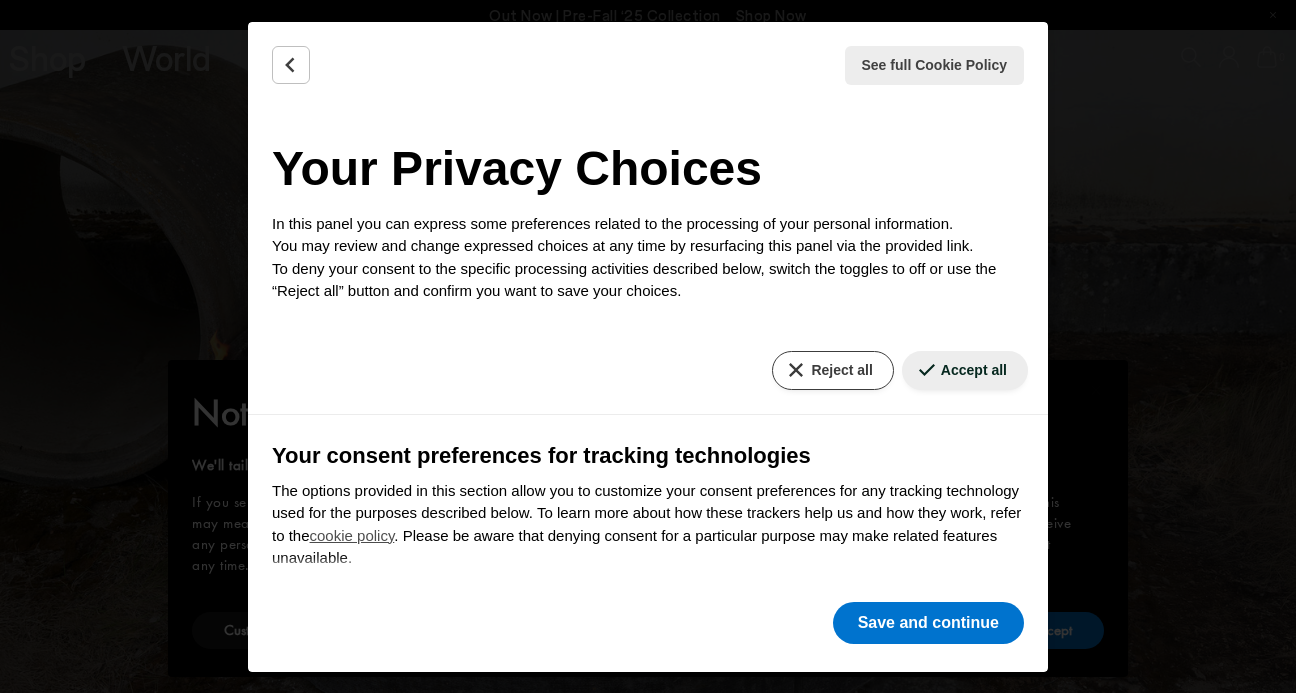click on "Reject all" at bounding box center (832, 370) 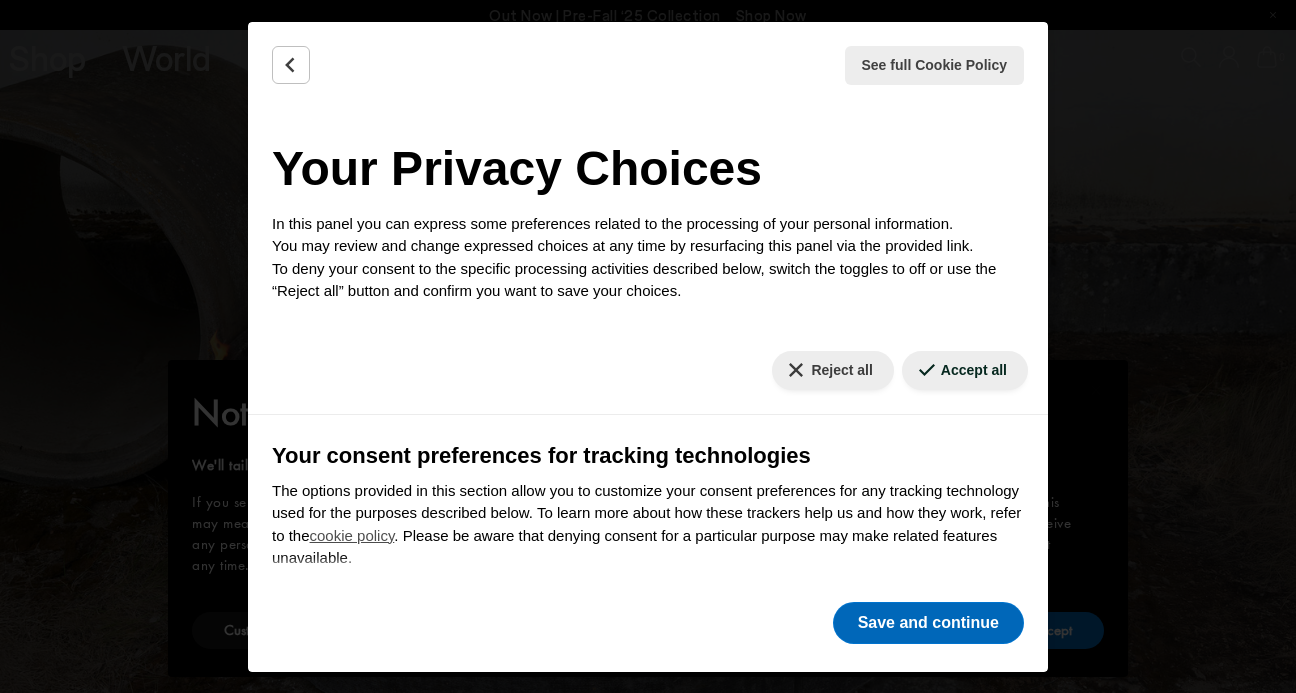 click on "Save and continue" at bounding box center [928, 623] 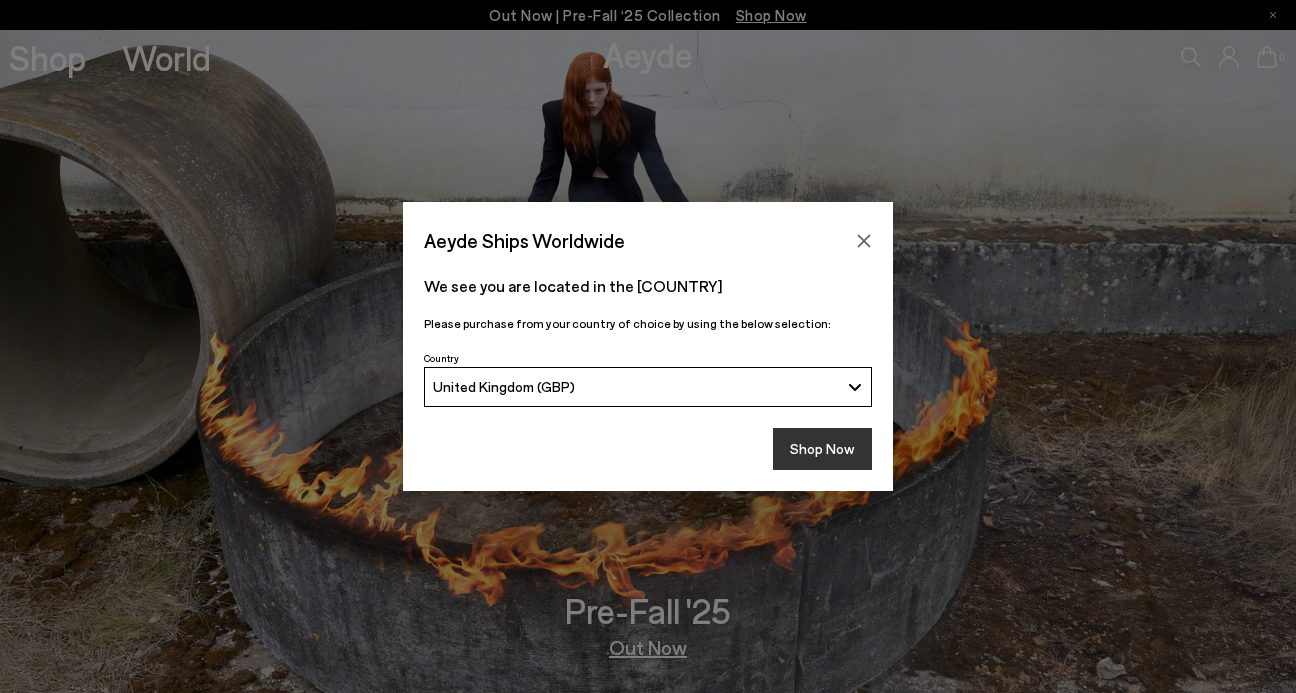click on "Shop Now" at bounding box center [822, 449] 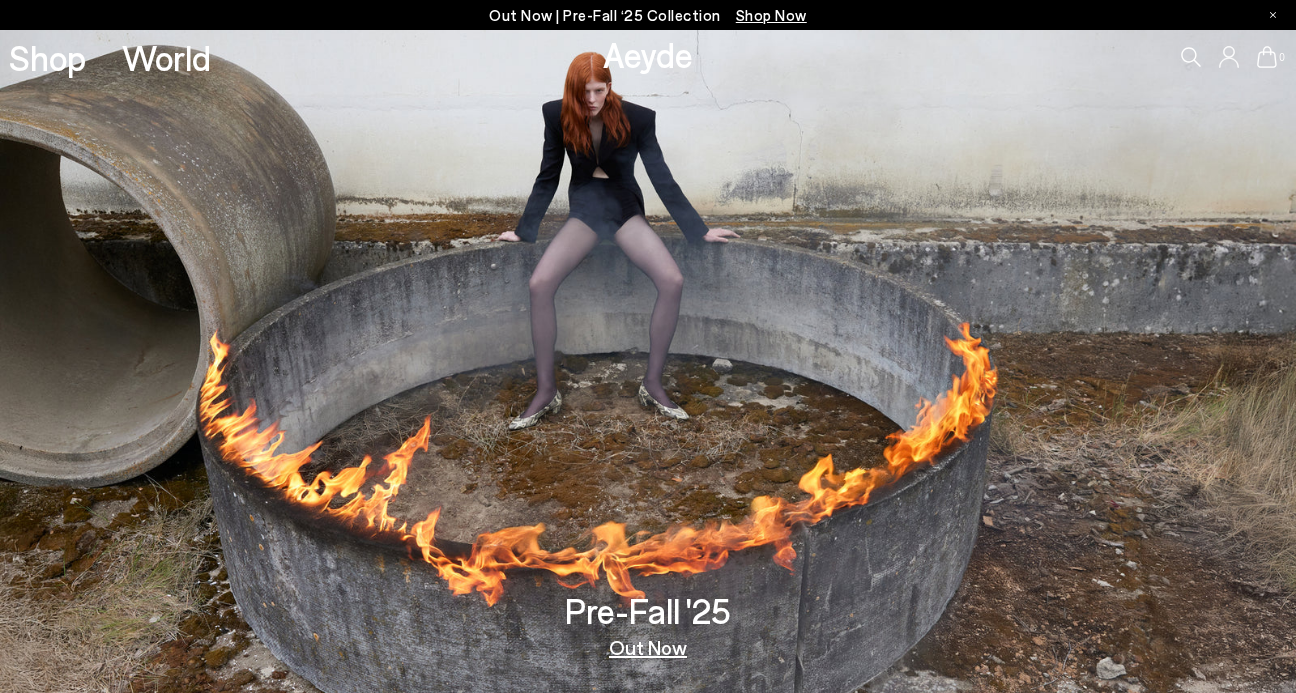 scroll, scrollTop: 0, scrollLeft: 0, axis: both 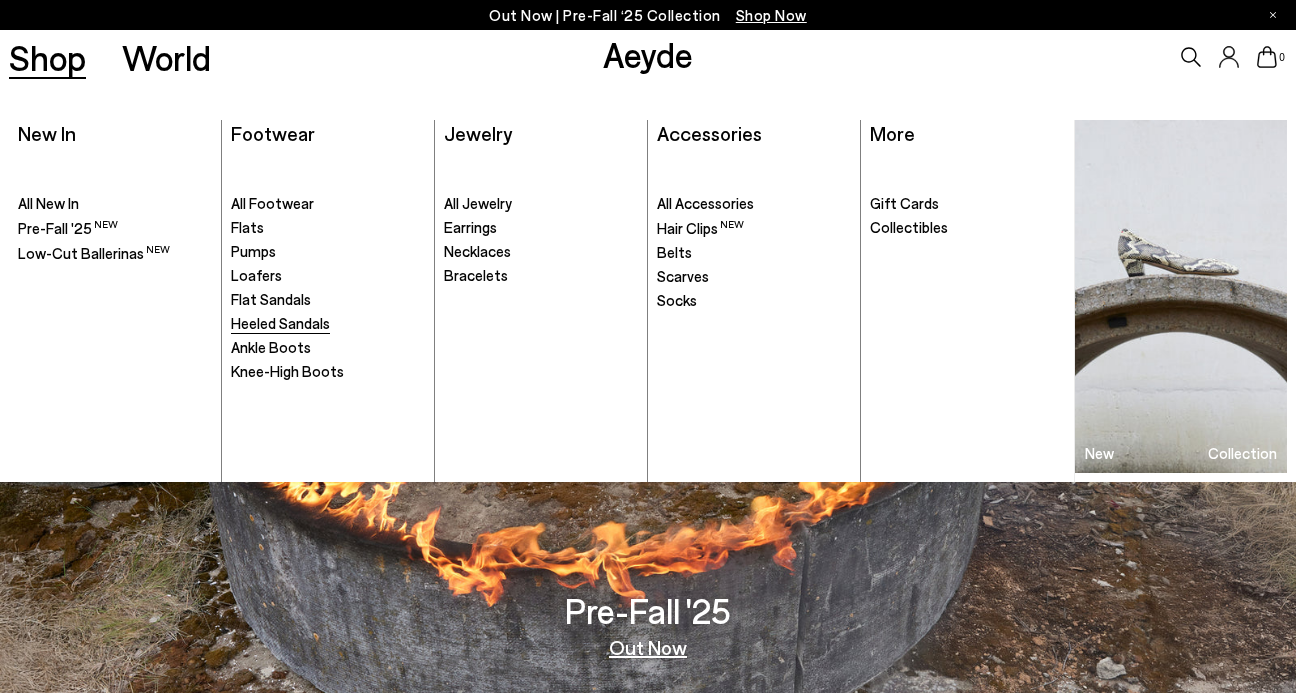 click on "Heeled Sandals" at bounding box center (280, 323) 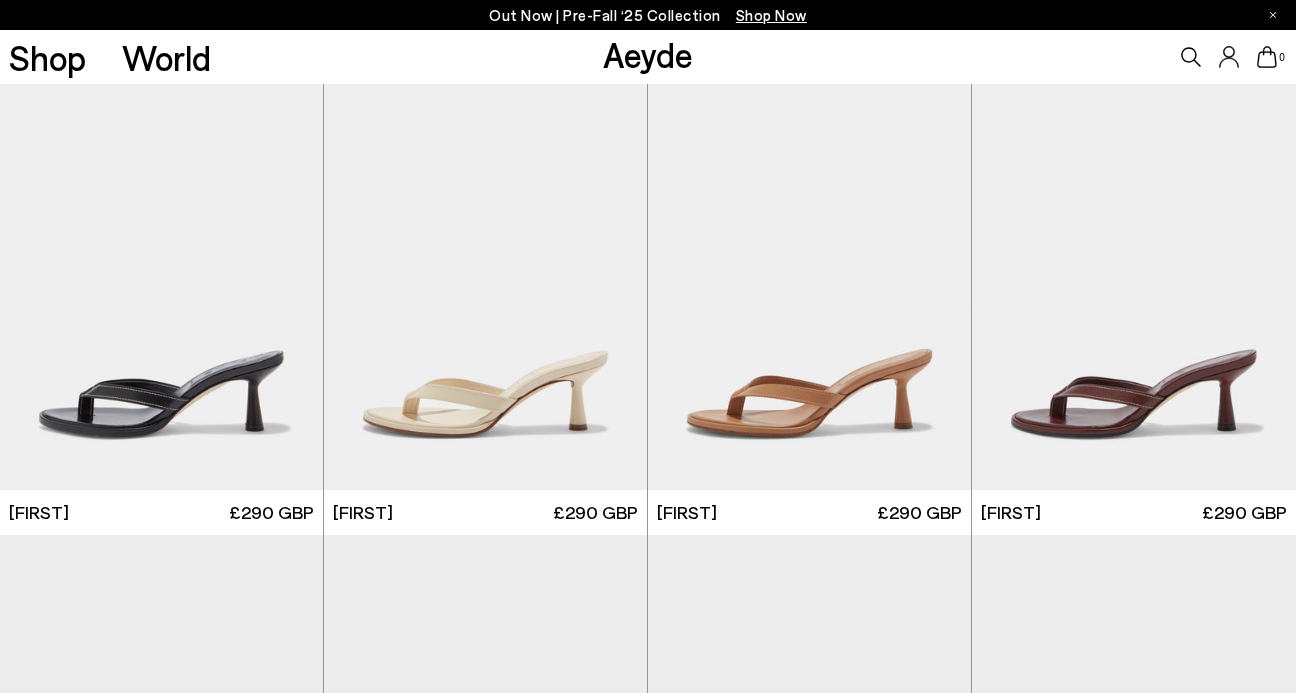 scroll, scrollTop: 0, scrollLeft: 0, axis: both 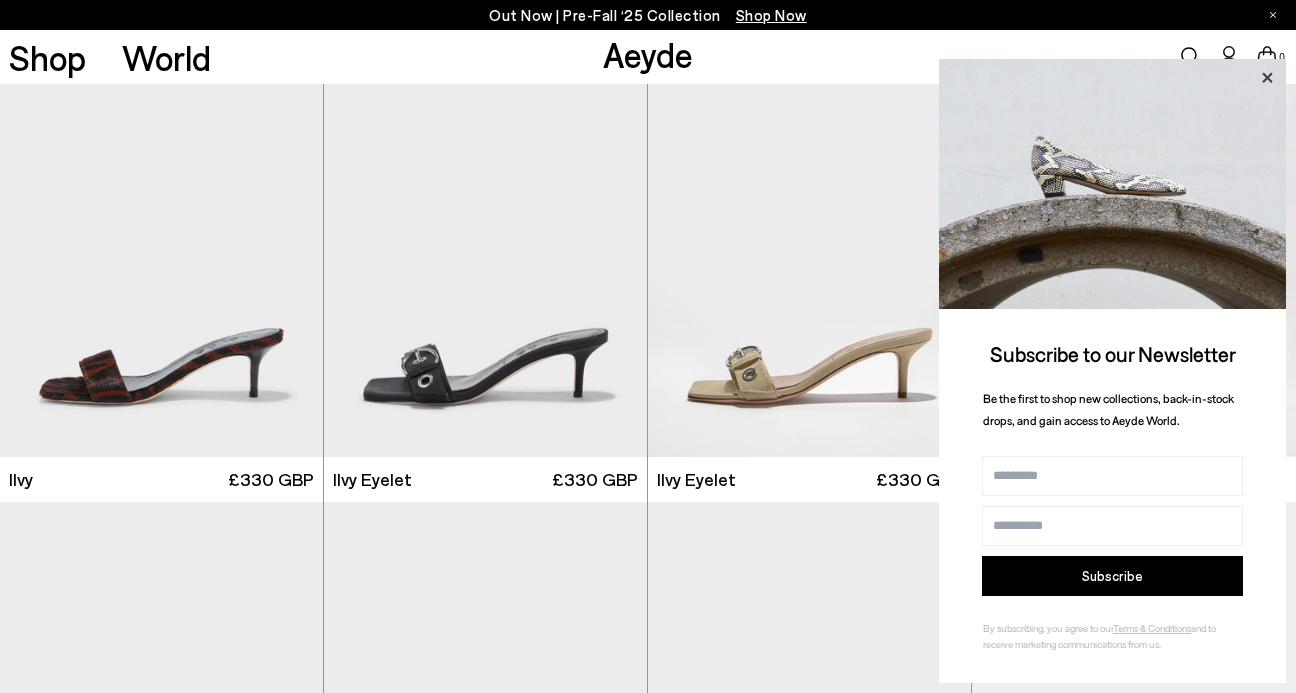 click 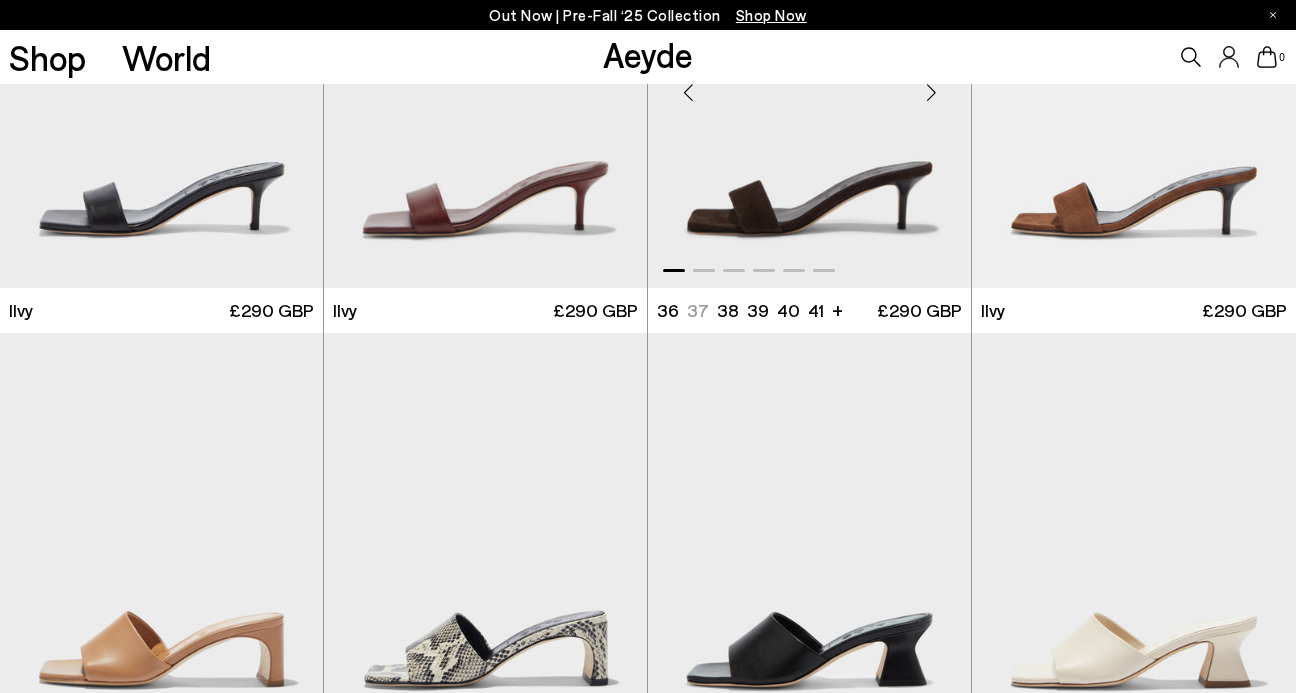 scroll, scrollTop: 3317, scrollLeft: 0, axis: vertical 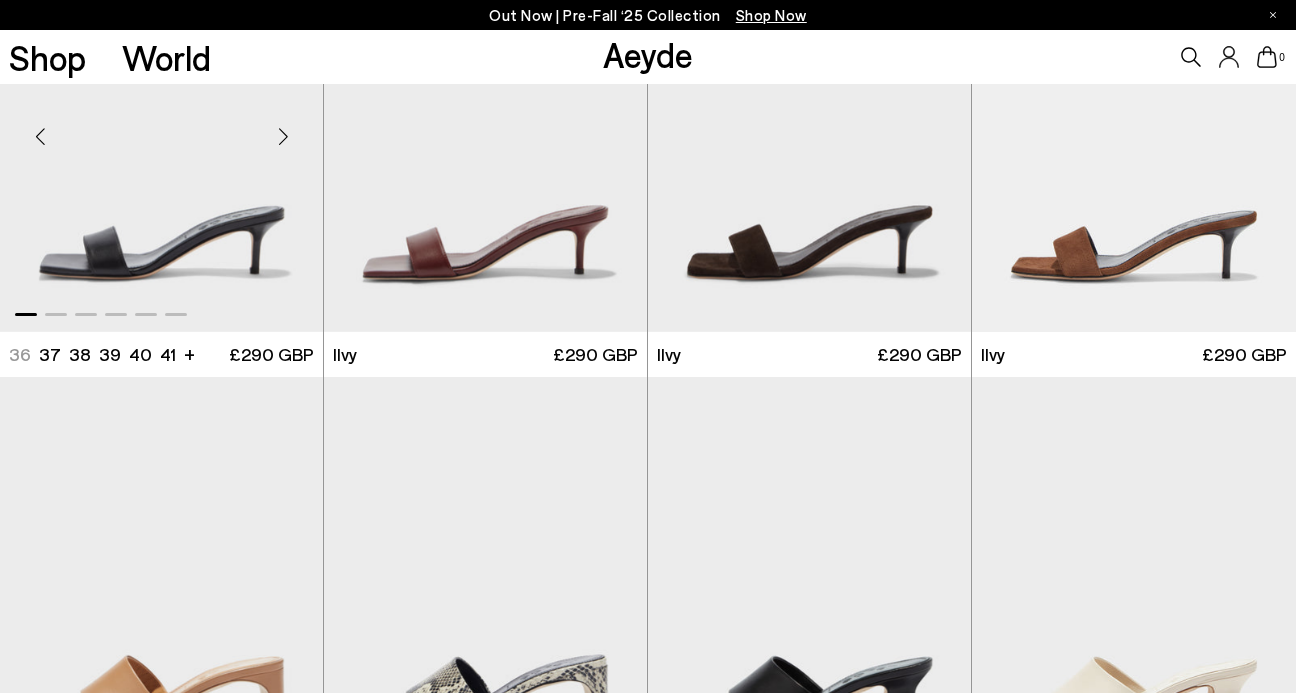 click at bounding box center (161, 129) 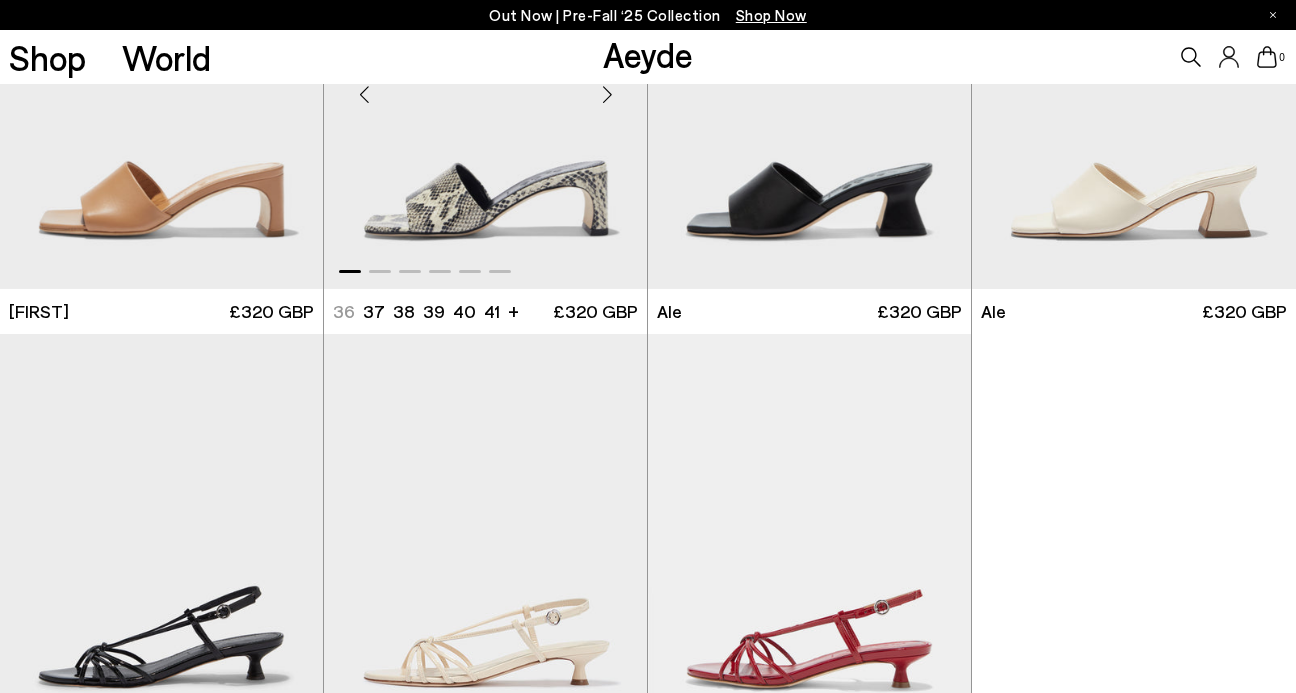 scroll, scrollTop: 3815, scrollLeft: 0, axis: vertical 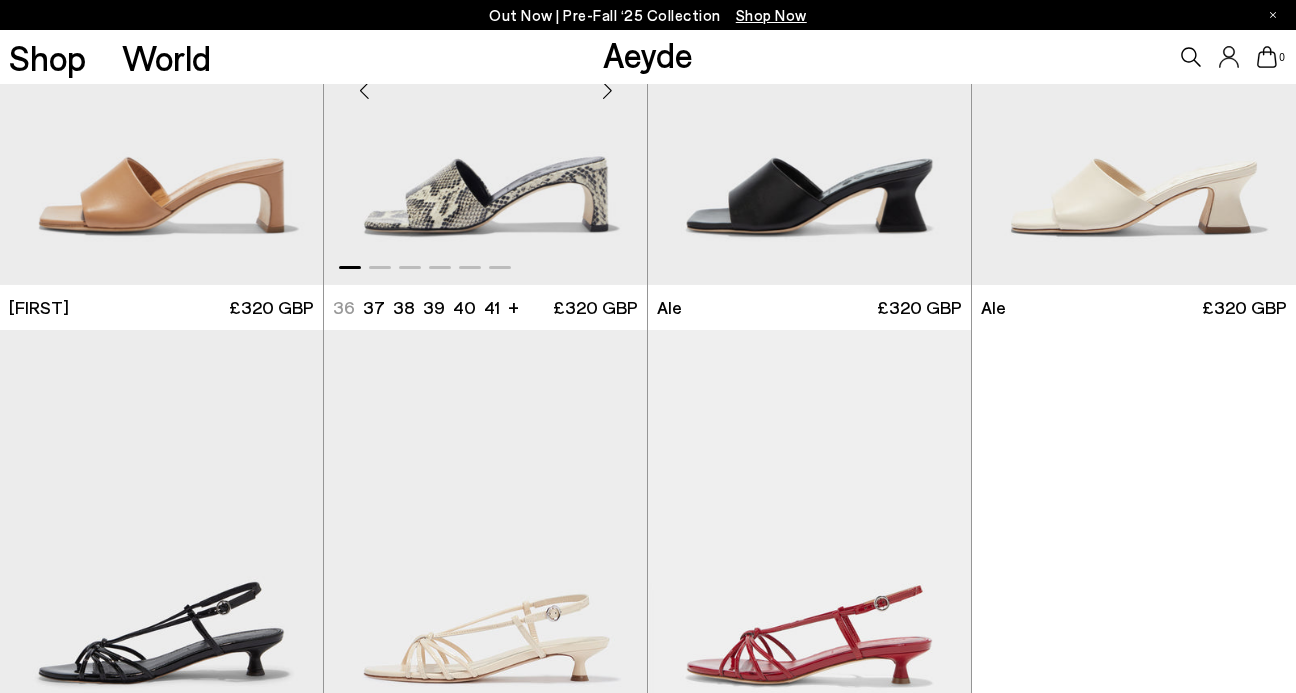 click at bounding box center [607, 90] 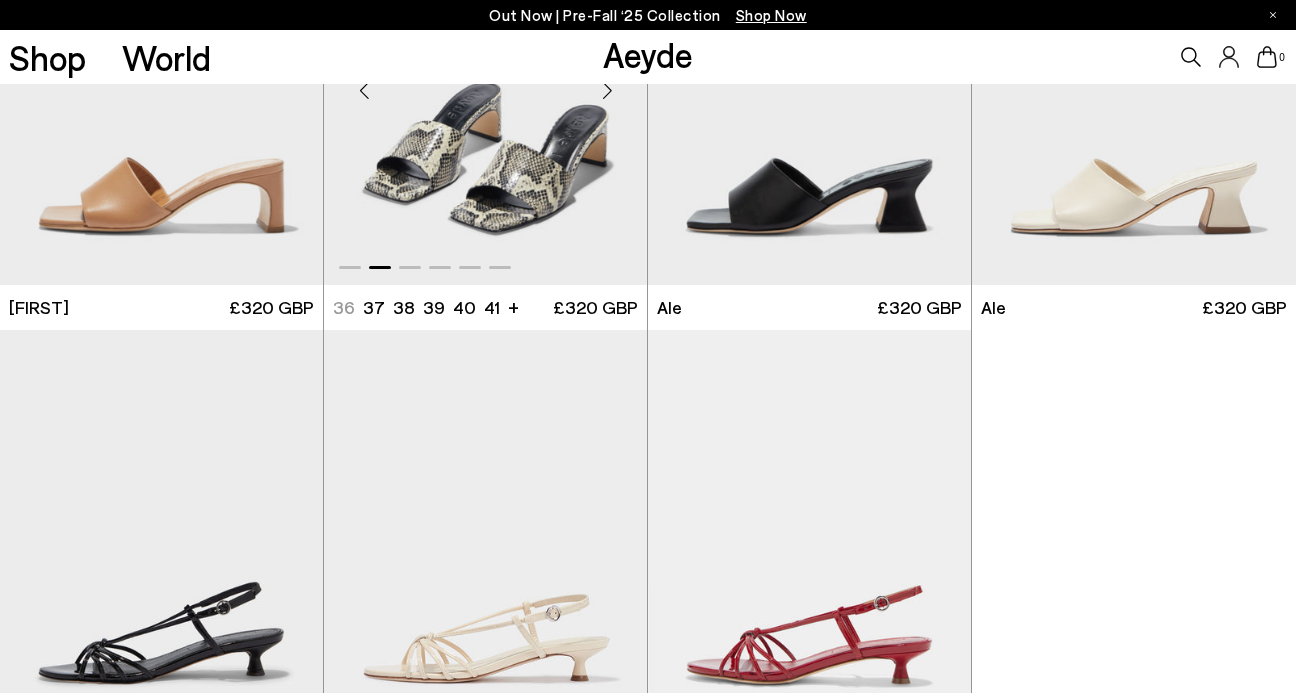 click at bounding box center (607, 90) 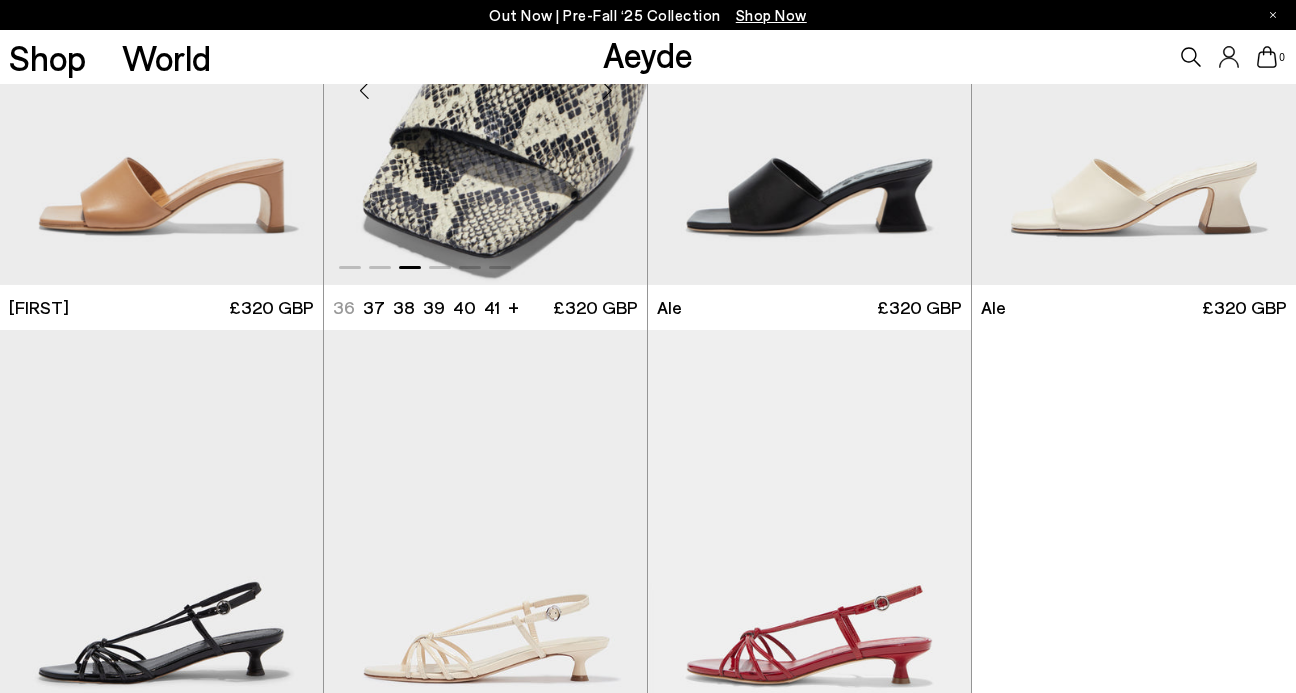 click at bounding box center [607, 90] 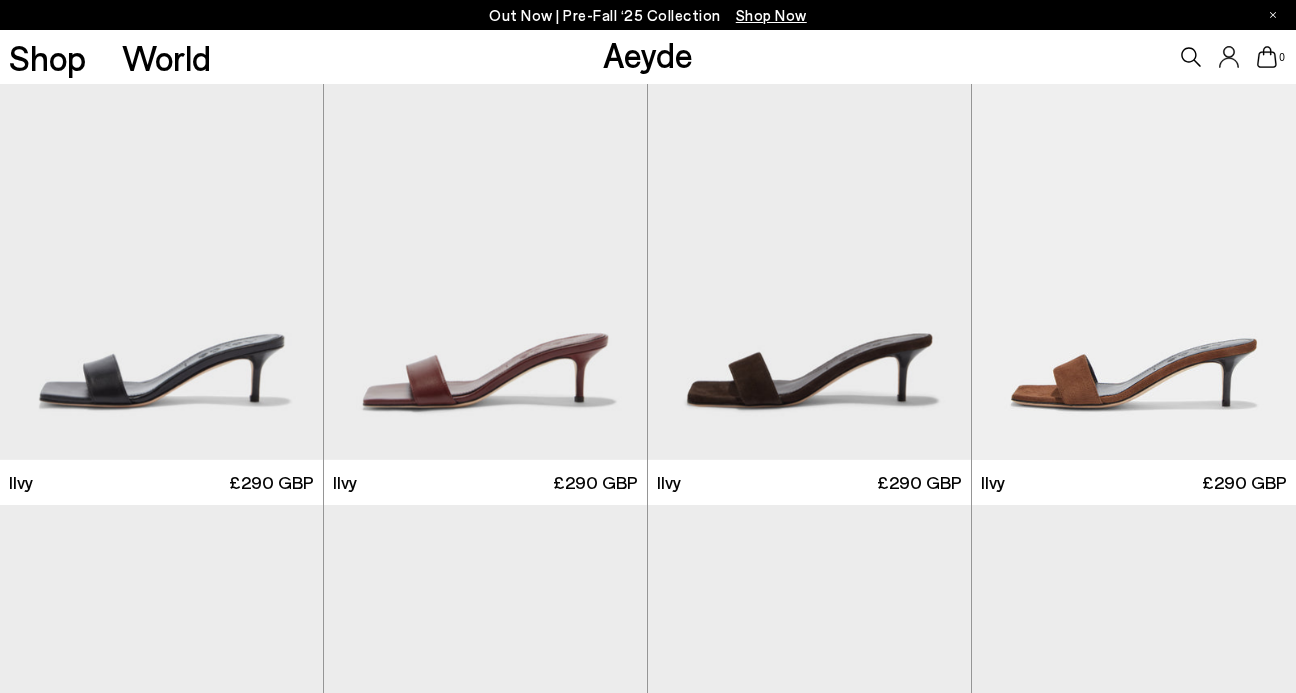 scroll, scrollTop: 3148, scrollLeft: 0, axis: vertical 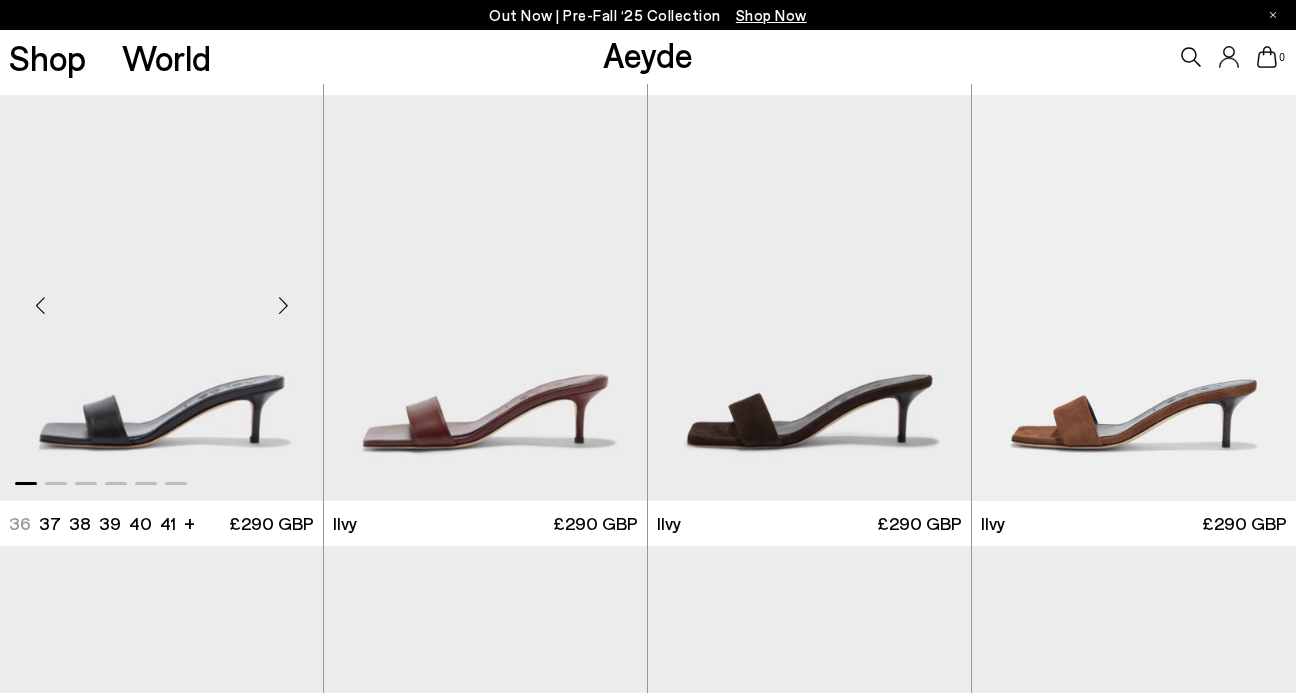 click at bounding box center [283, 306] 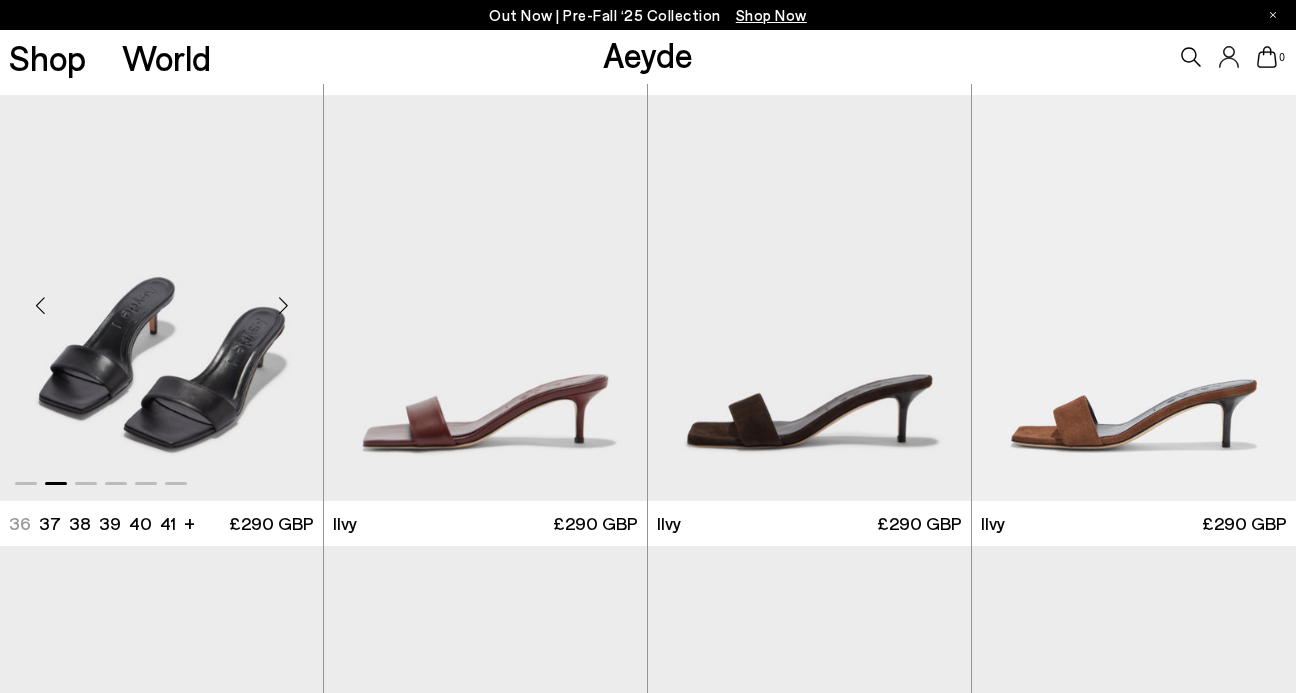 click at bounding box center [283, 306] 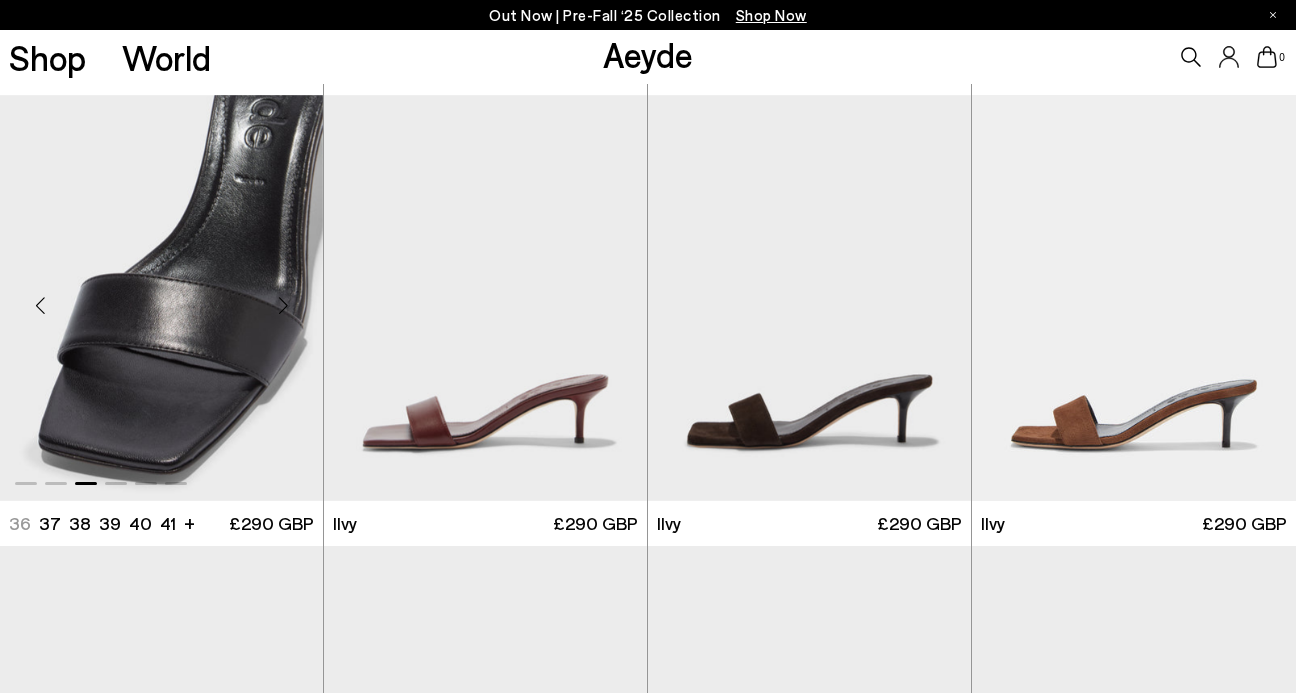 click at bounding box center [283, 306] 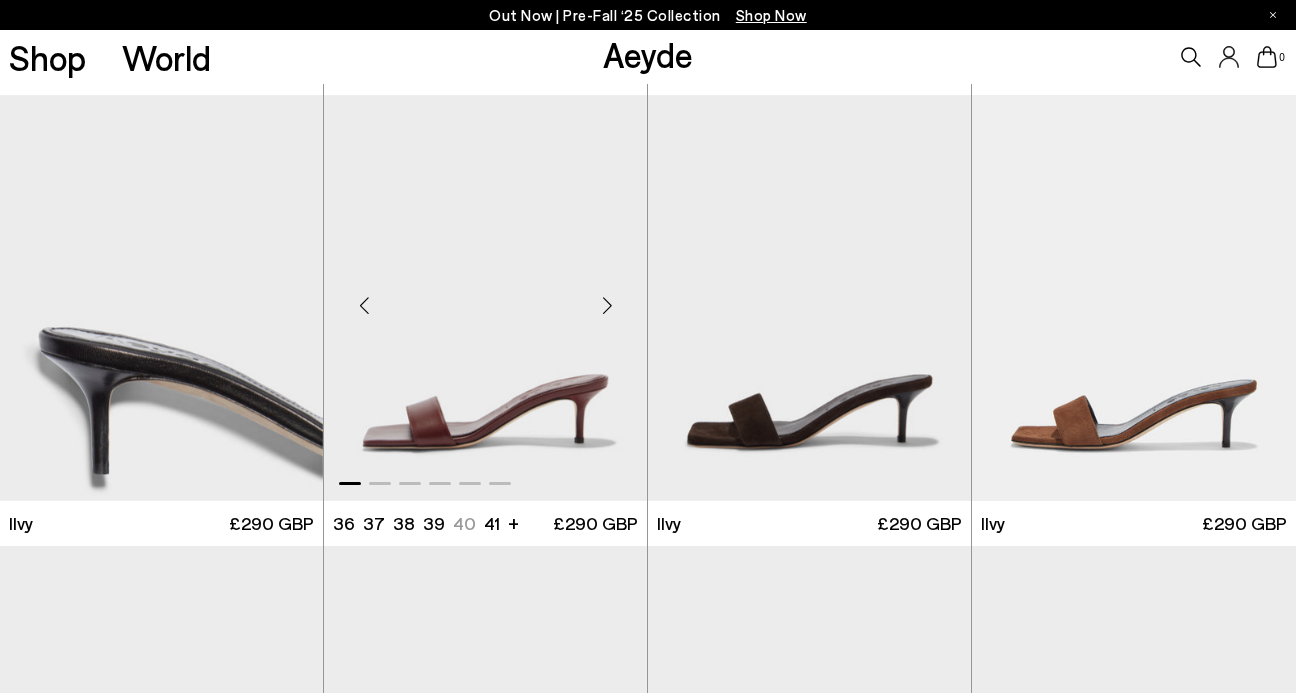 click at bounding box center [607, 306] 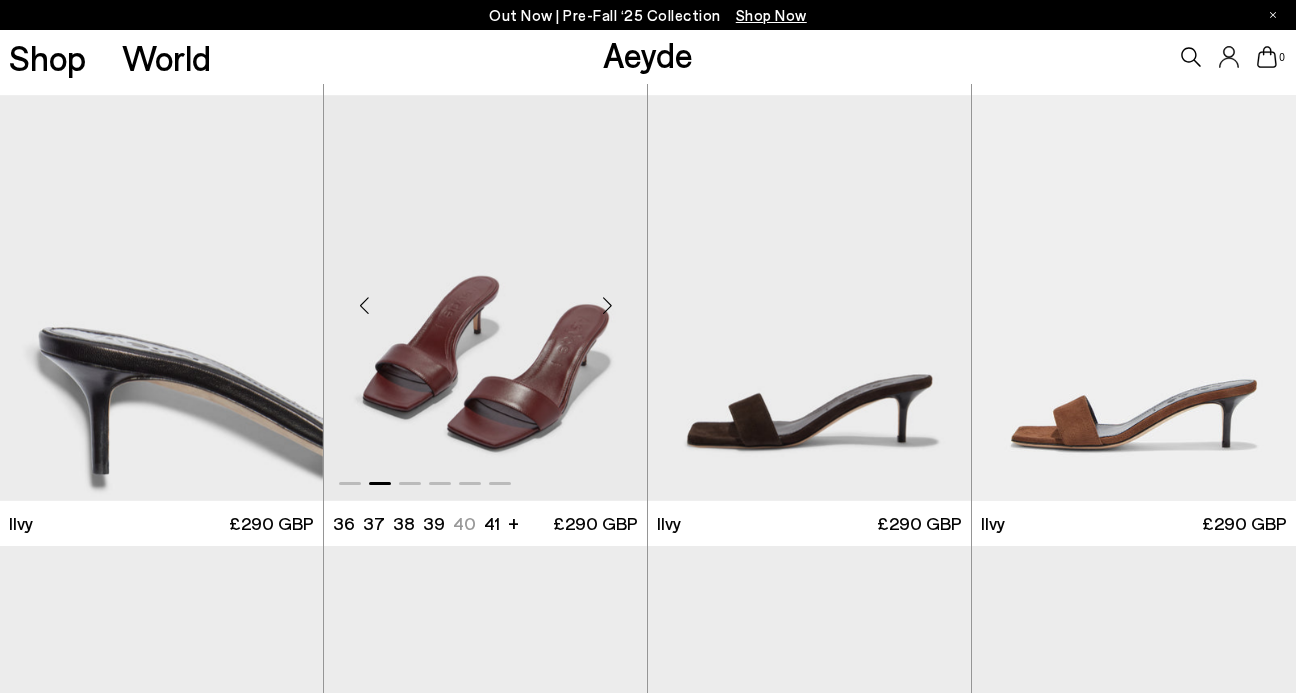 click at bounding box center (607, 306) 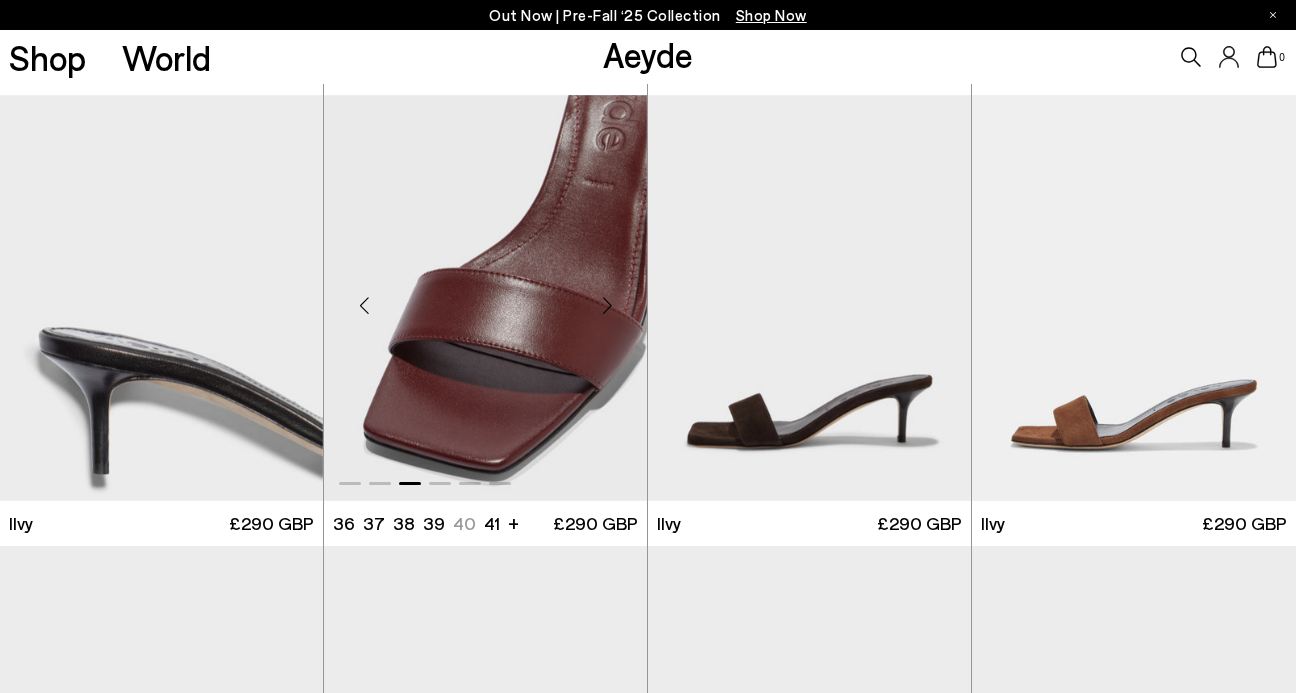 click at bounding box center [607, 306] 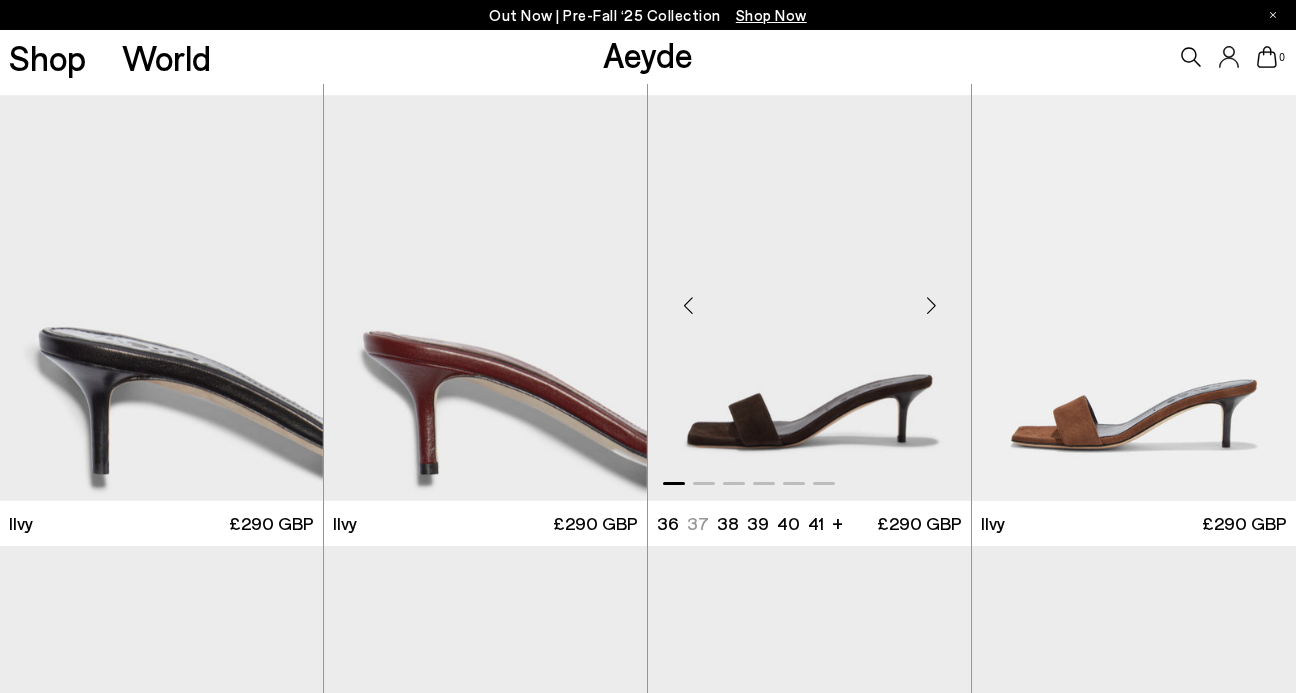 click at bounding box center [931, 306] 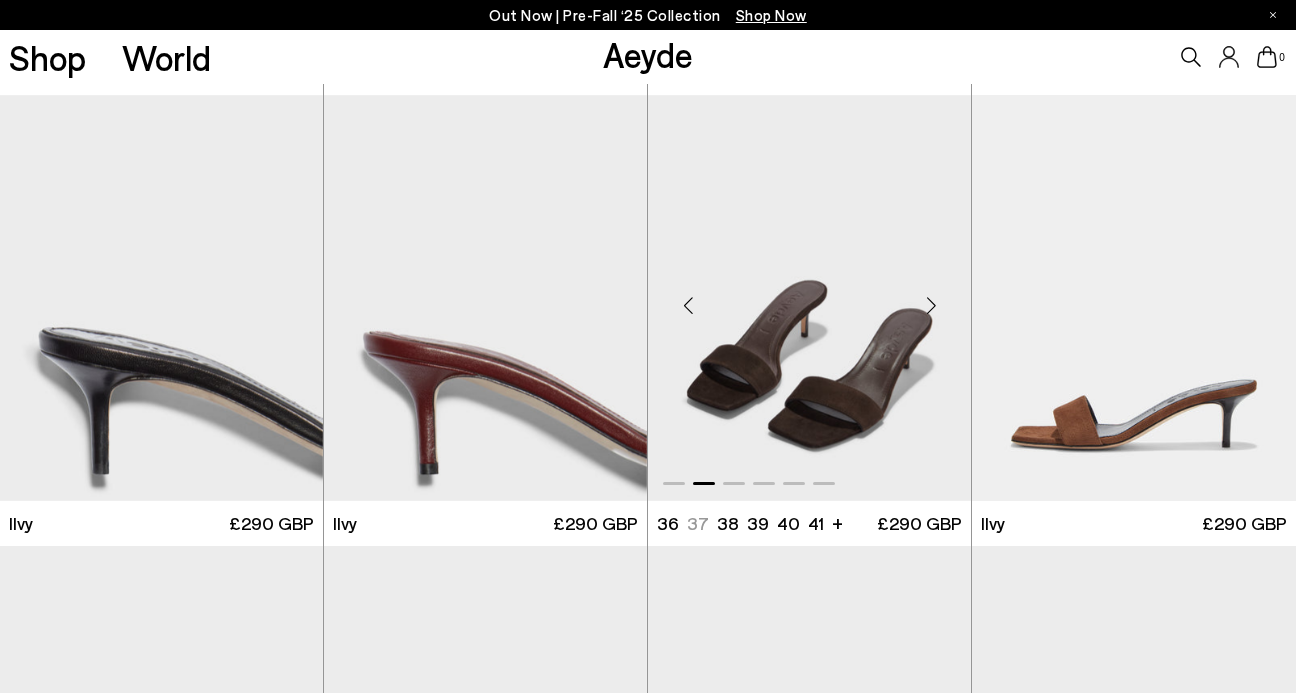 click at bounding box center [931, 306] 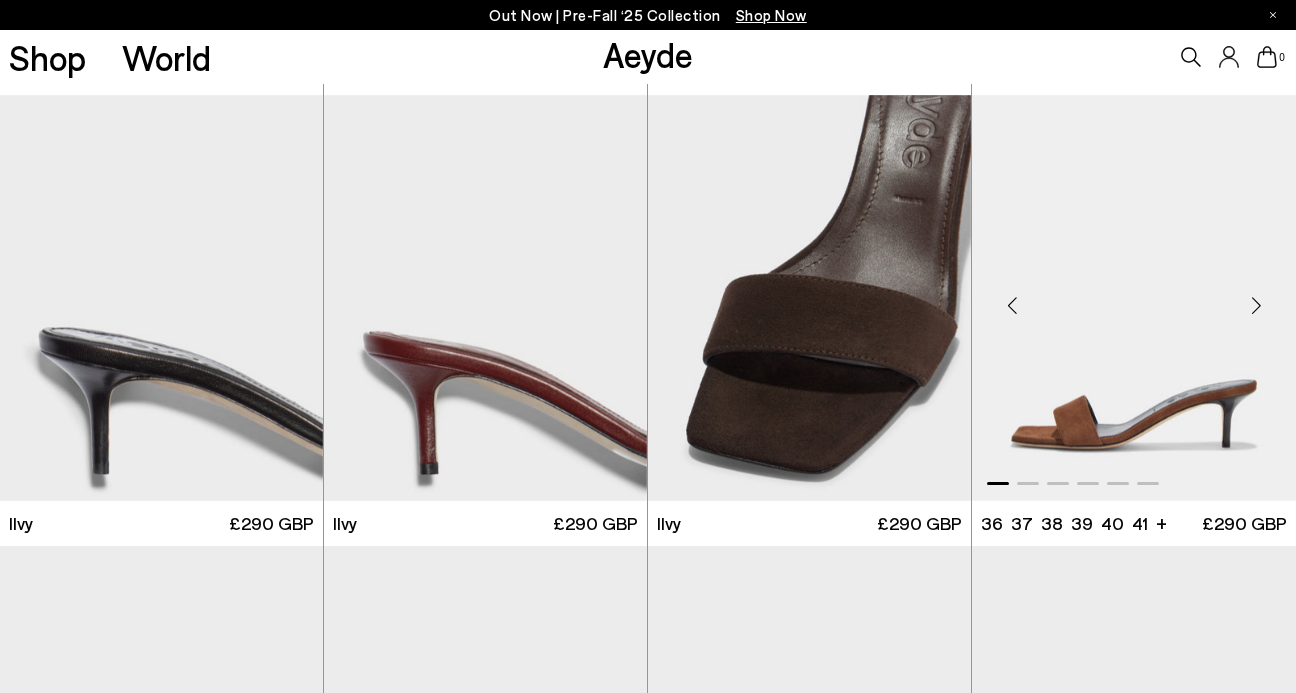 click at bounding box center (1256, 306) 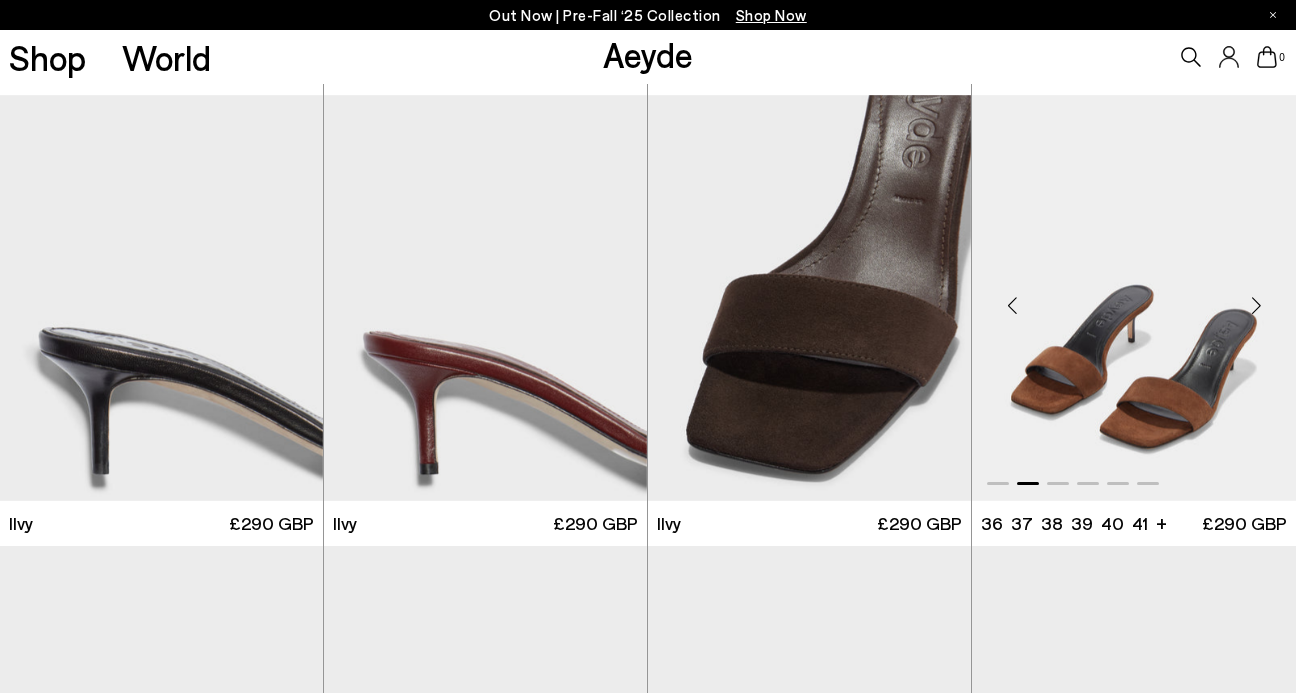 click at bounding box center (1256, 306) 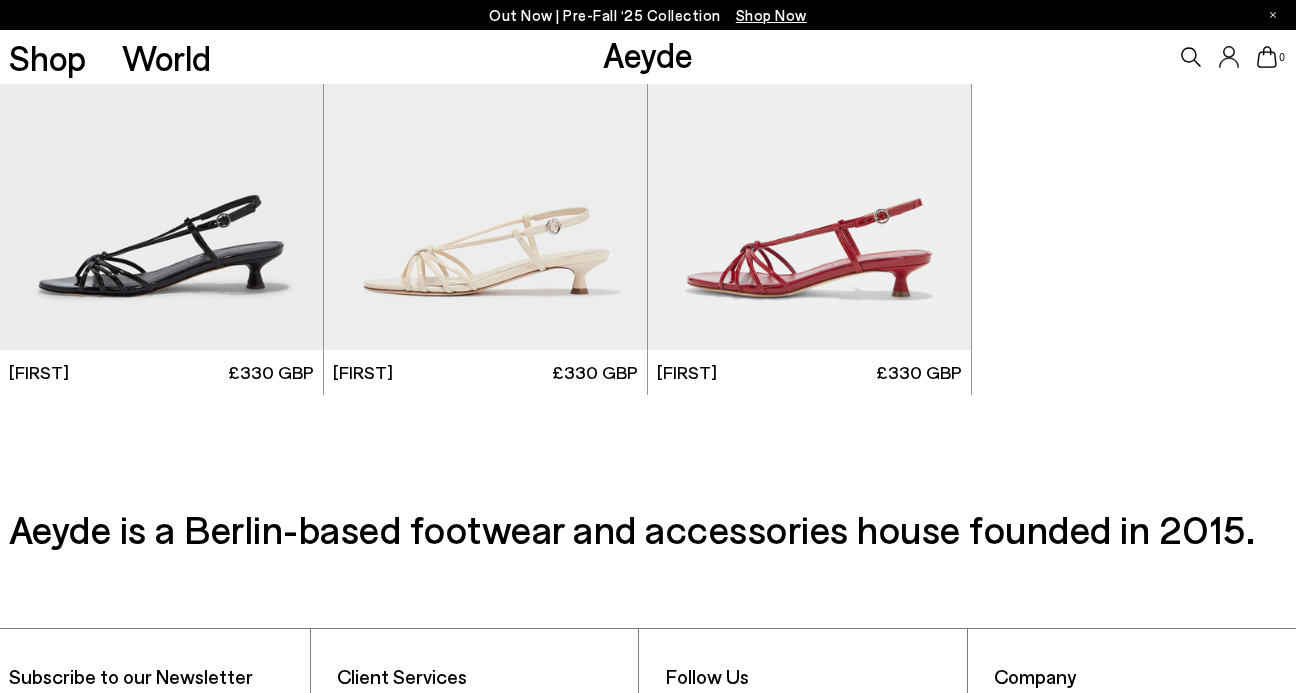 scroll, scrollTop: 4086, scrollLeft: 0, axis: vertical 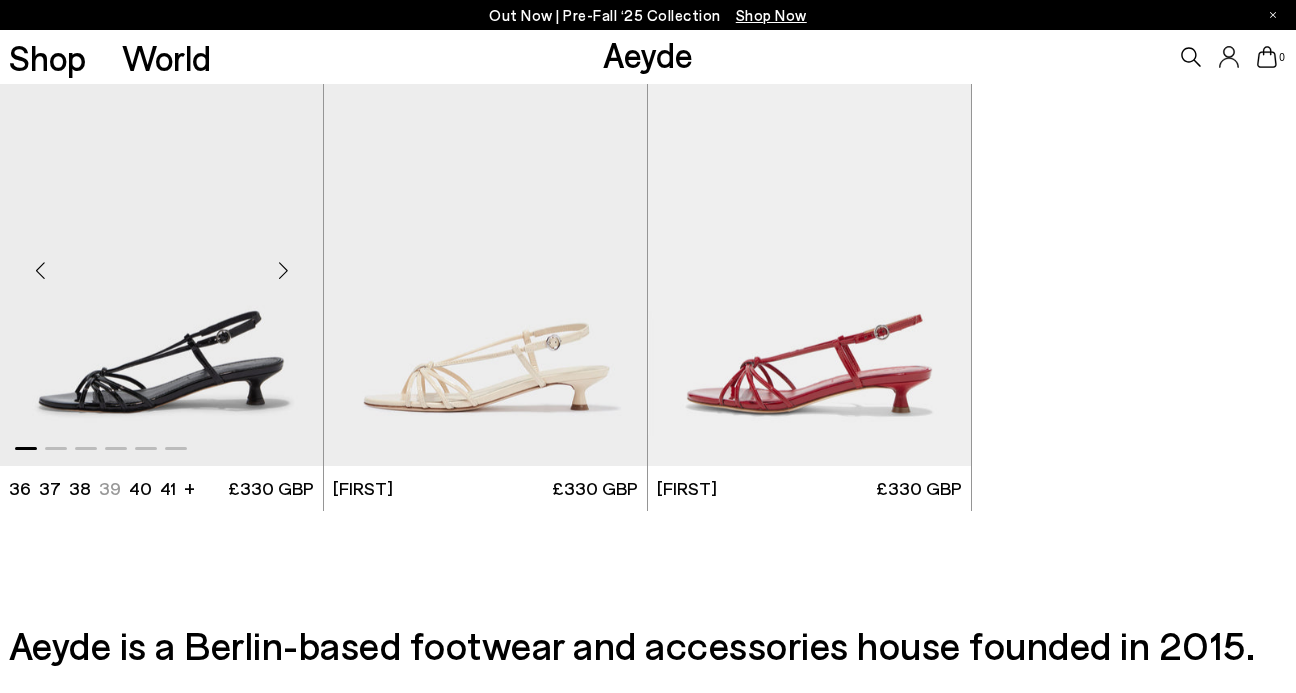 click at bounding box center (283, 270) 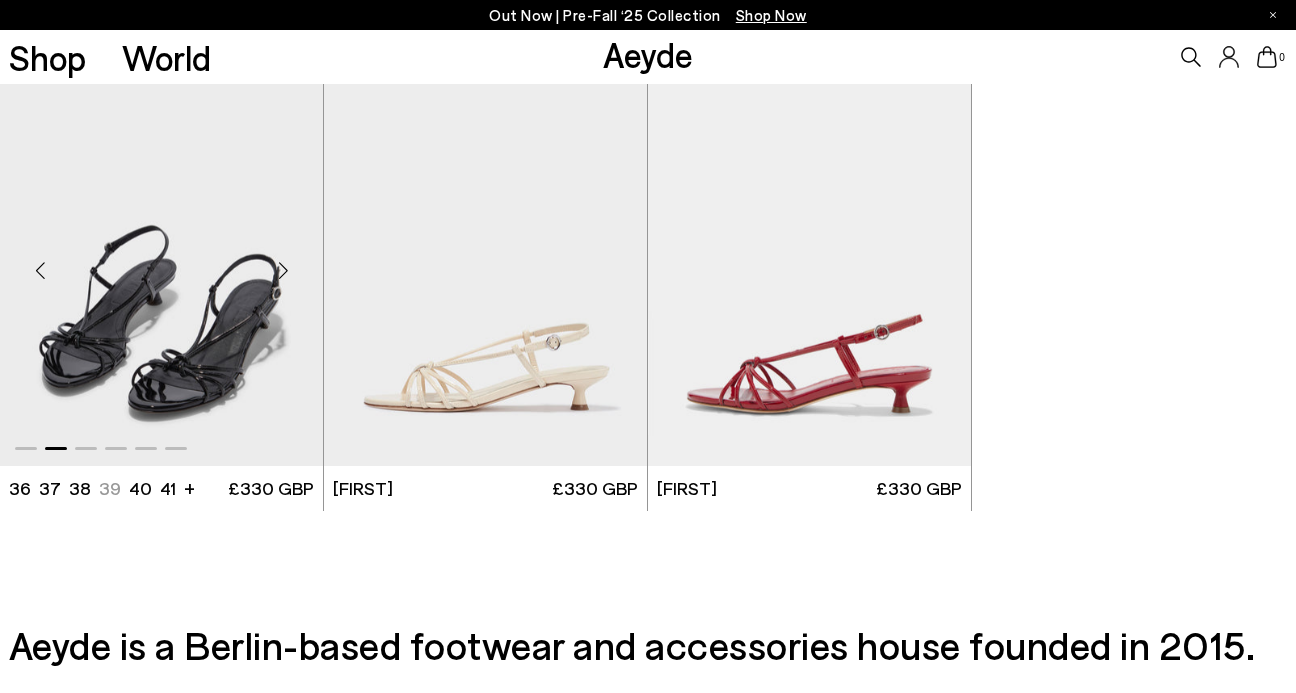 click at bounding box center [283, 270] 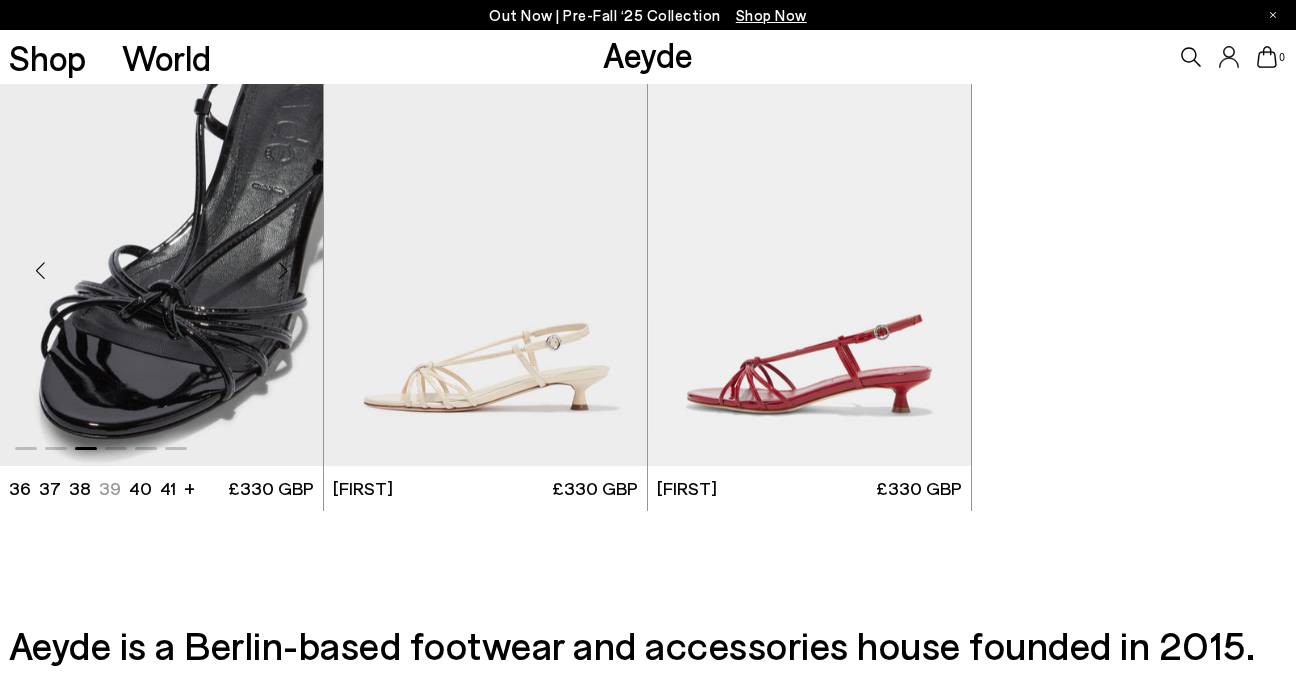 click at bounding box center [283, 270] 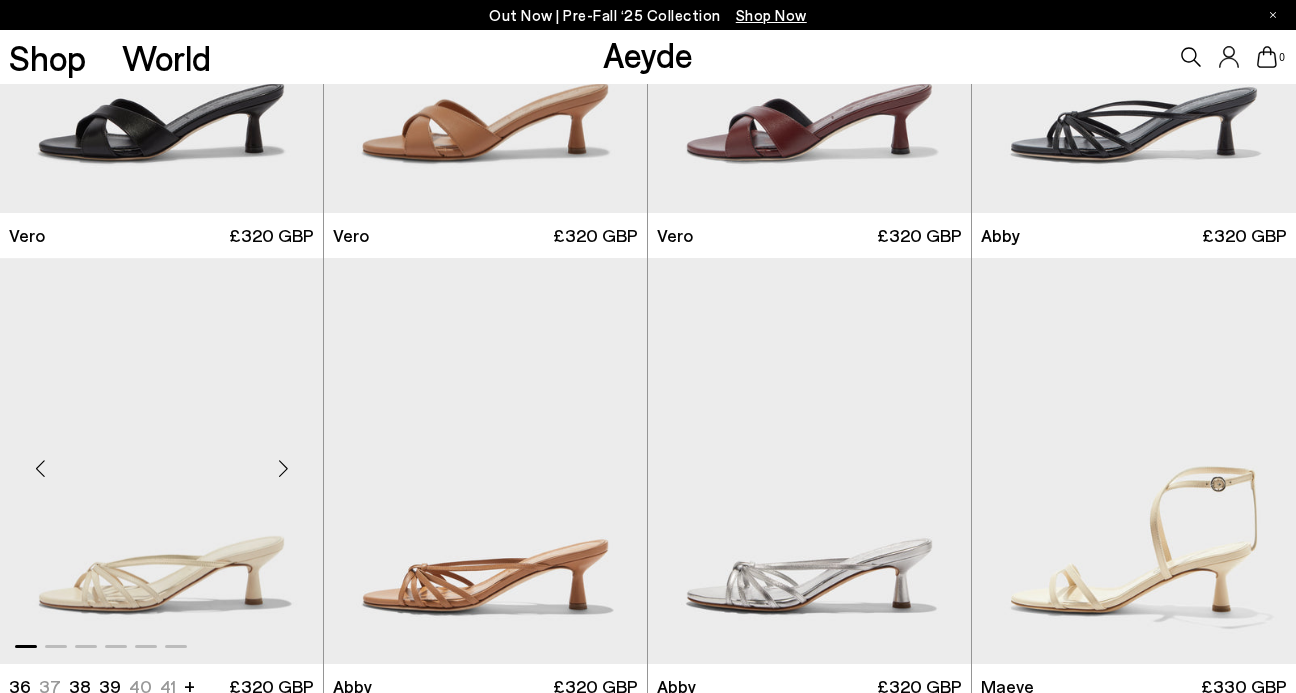 scroll, scrollTop: 469, scrollLeft: 0, axis: vertical 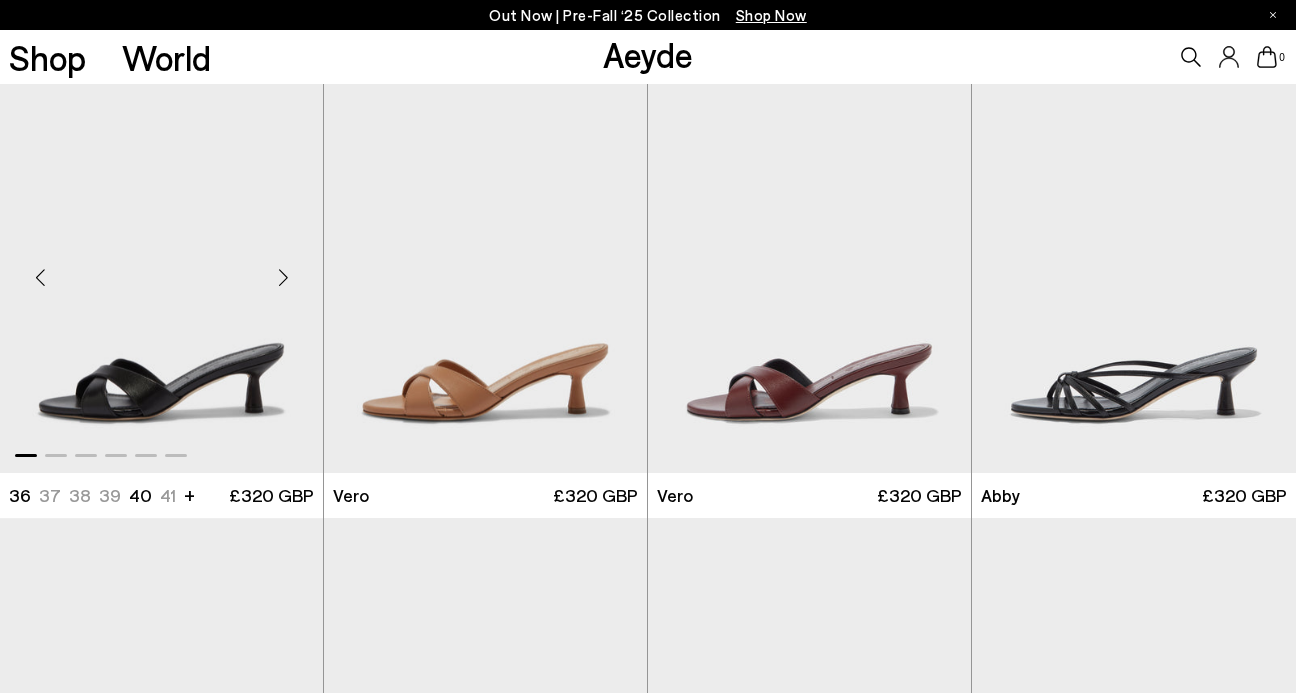click at bounding box center [283, 277] 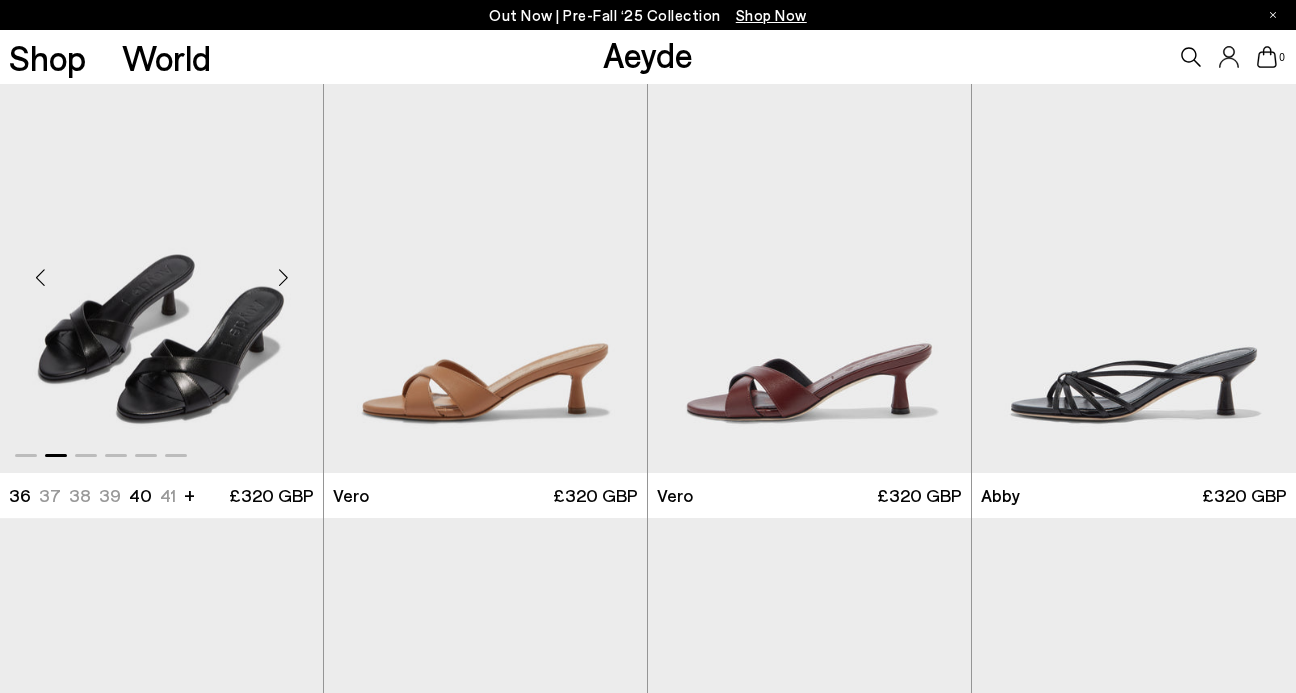 click at bounding box center (283, 277) 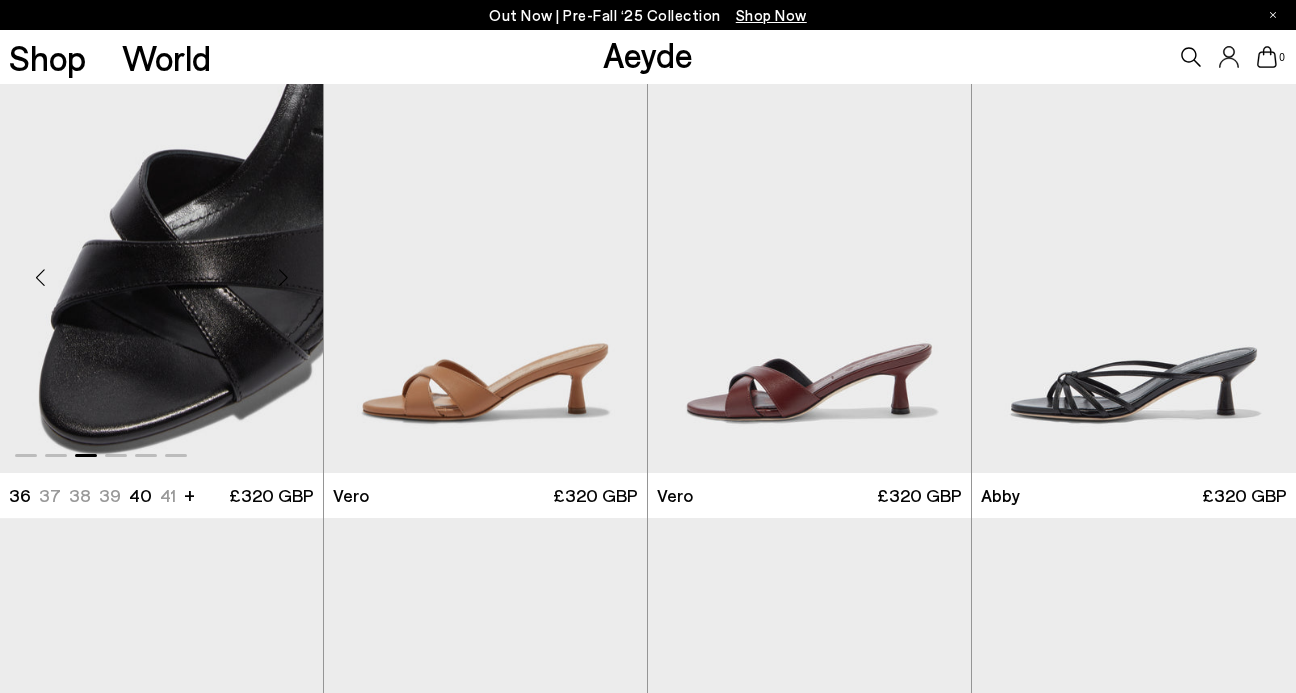 click at bounding box center (283, 277) 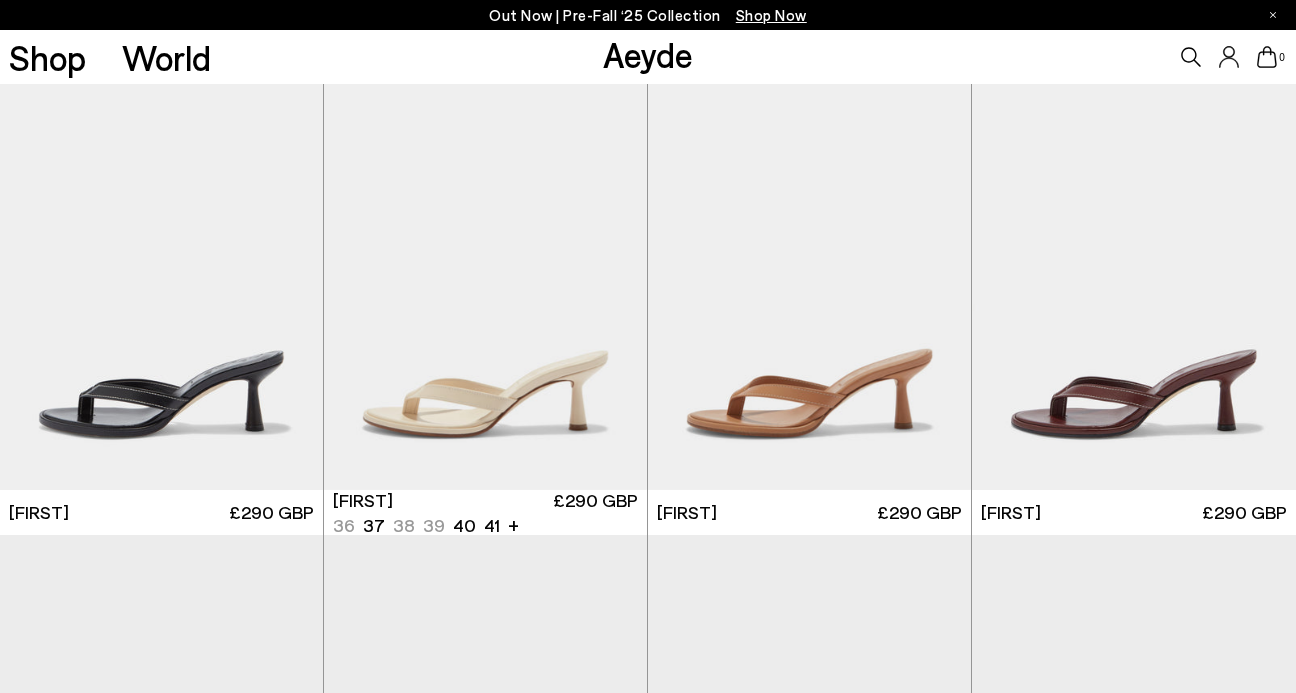 scroll, scrollTop: 0, scrollLeft: 0, axis: both 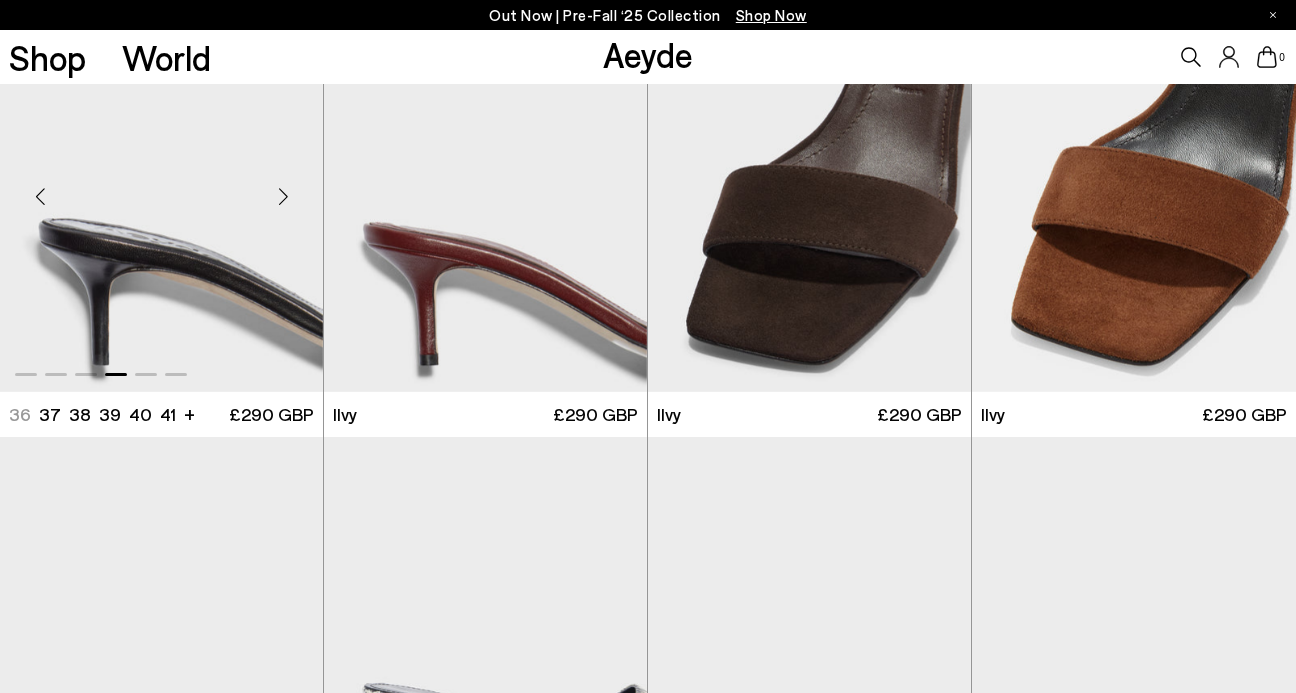 click at bounding box center (161, 189) 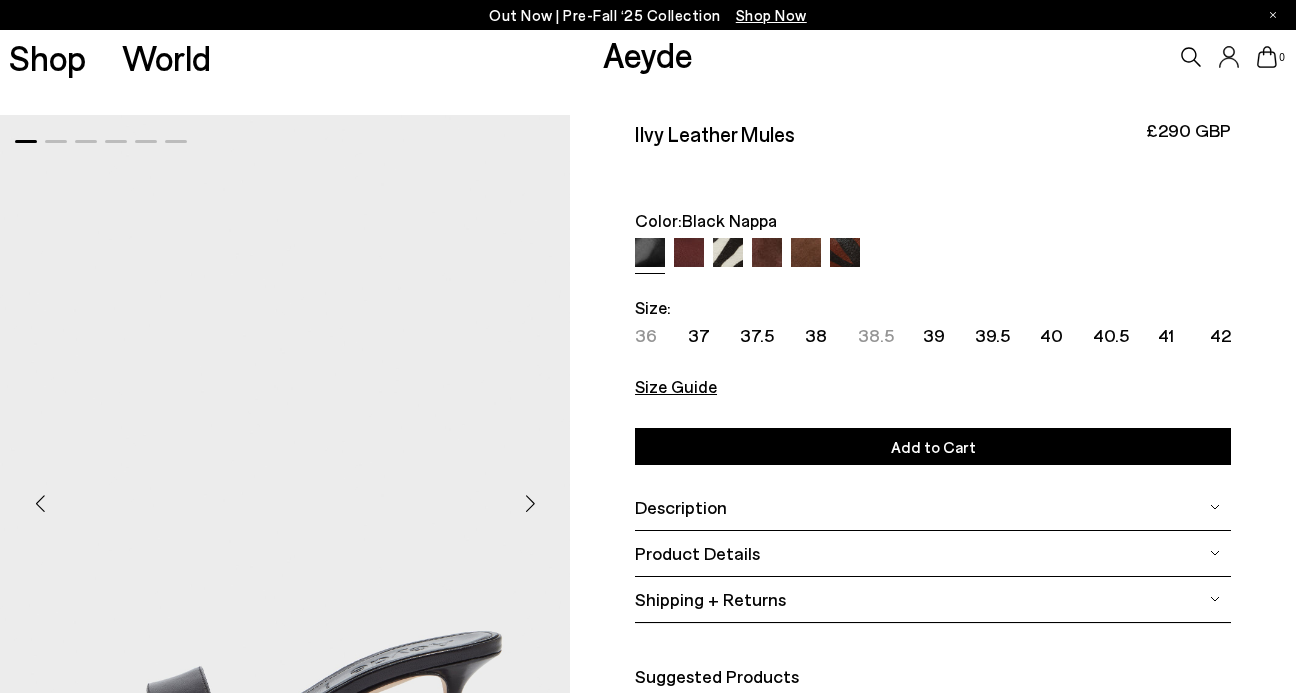 scroll, scrollTop: 0, scrollLeft: 0, axis: both 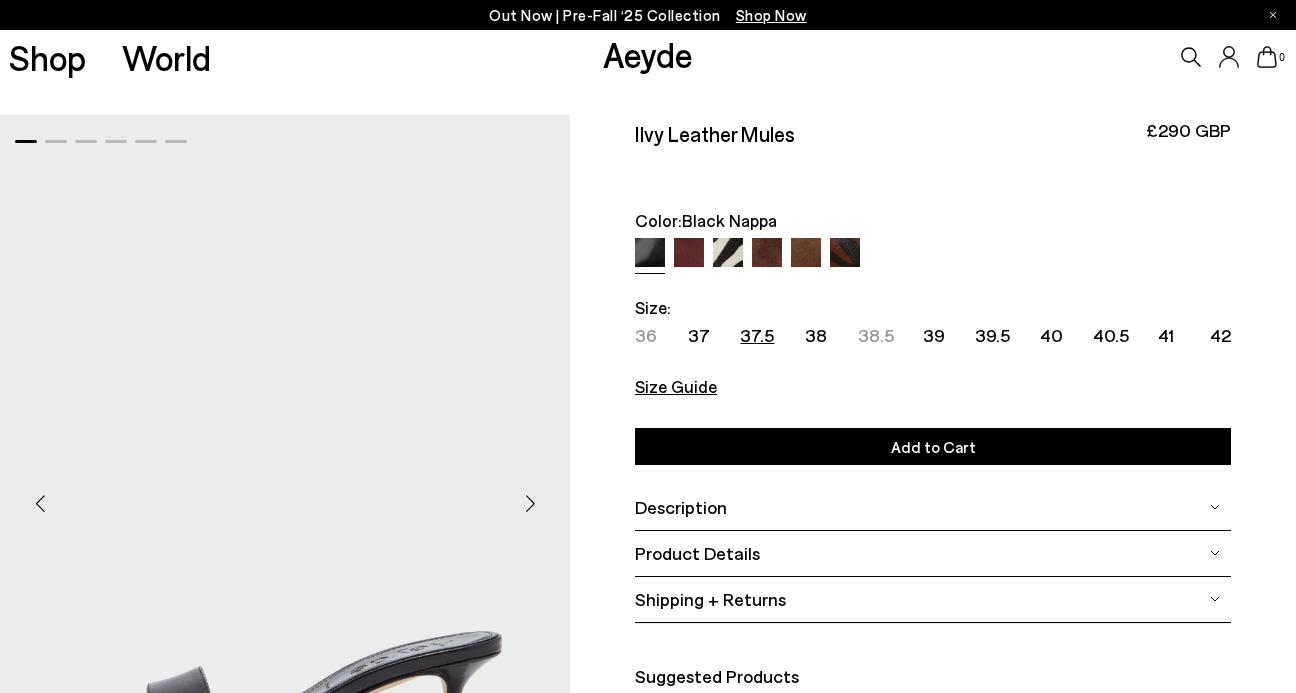 click on "37.5" at bounding box center (757, 335) 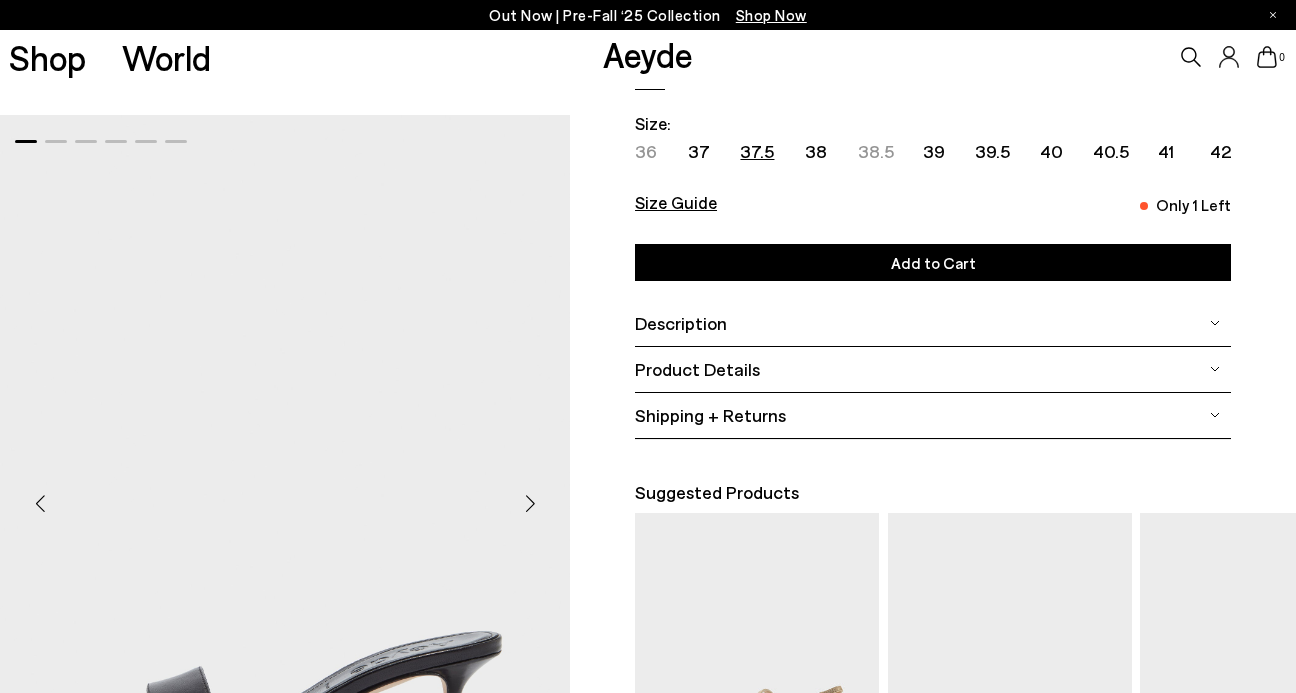 scroll, scrollTop: 229, scrollLeft: 0, axis: vertical 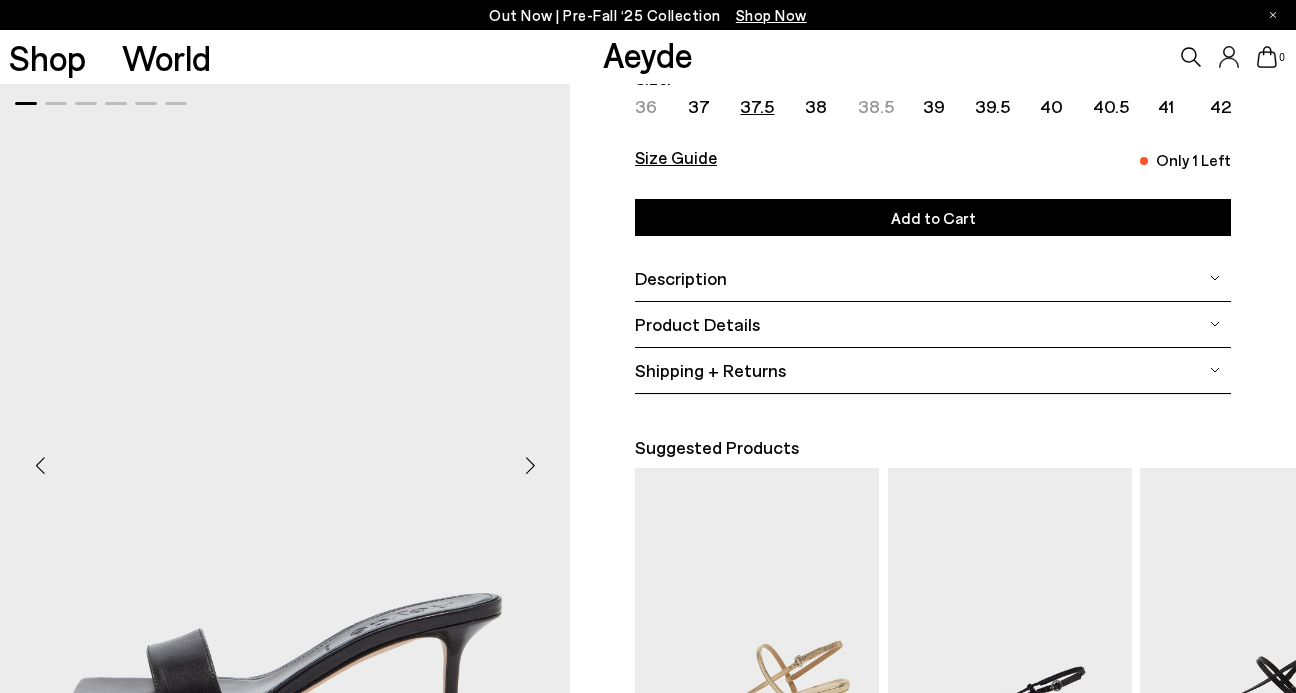 click on "Shipping + Returns" at bounding box center [710, 370] 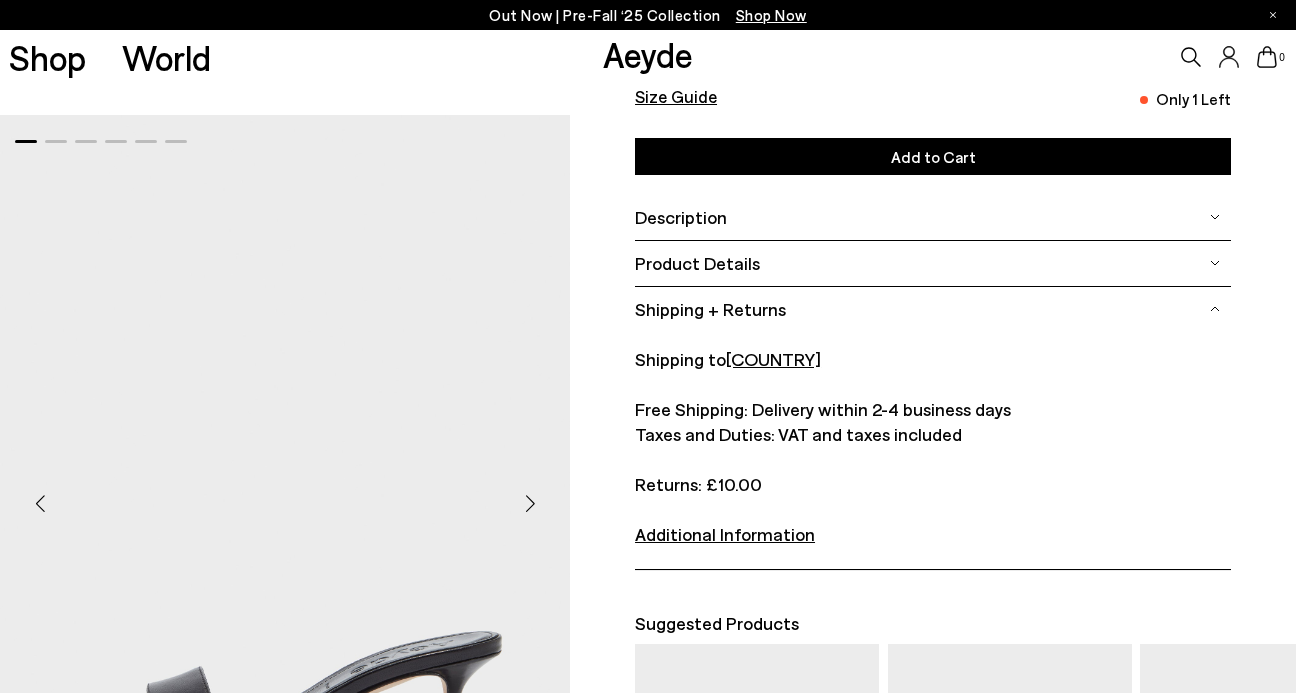 scroll, scrollTop: 366, scrollLeft: 0, axis: vertical 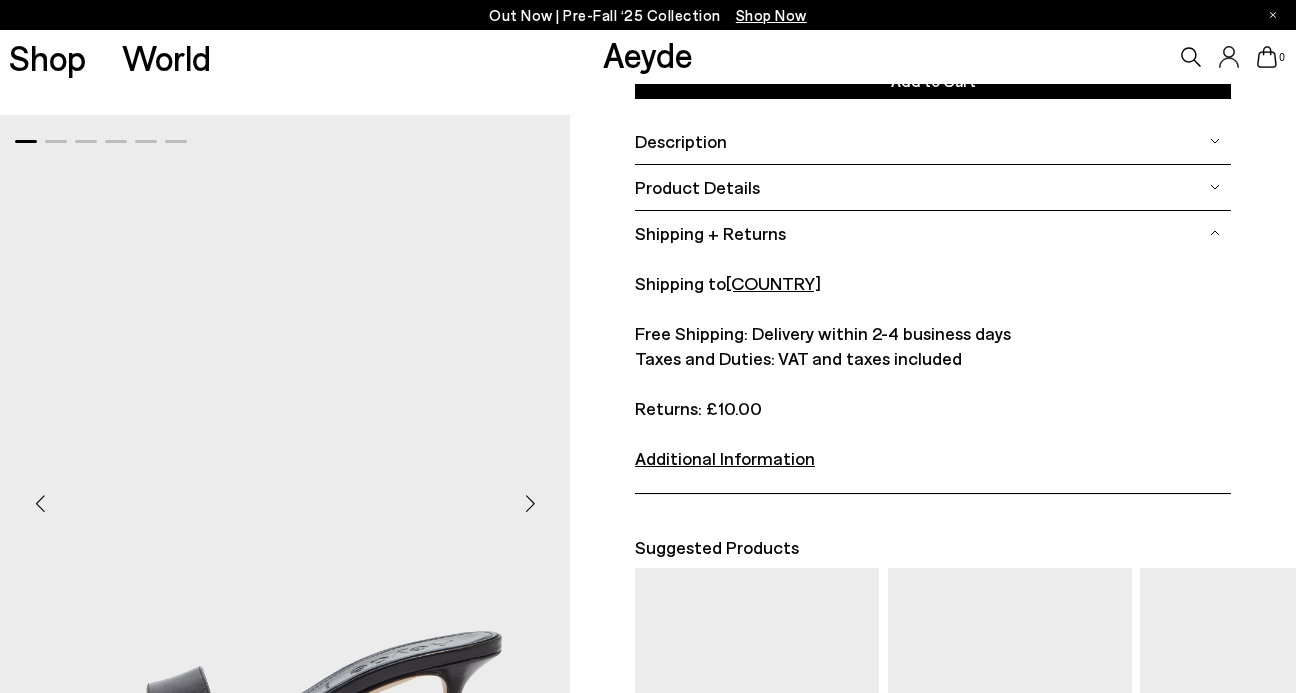 click on "Additional Information" at bounding box center [725, 458] 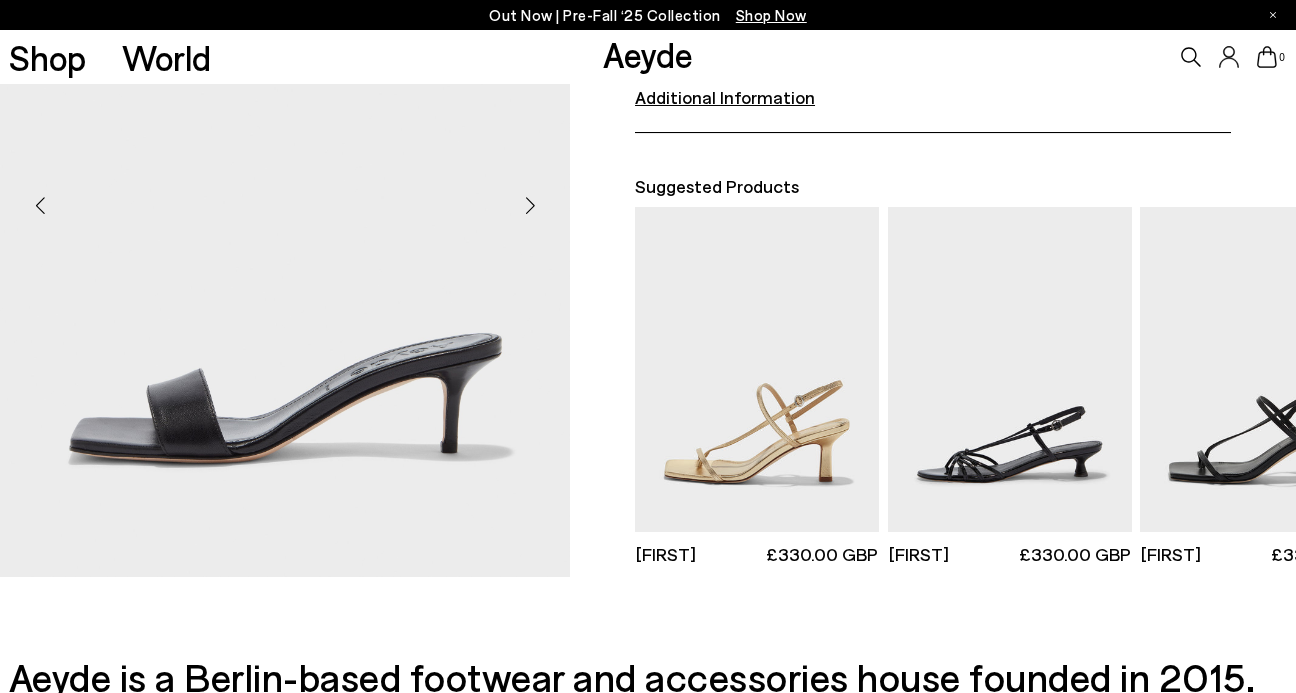 scroll, scrollTop: 844, scrollLeft: 0, axis: vertical 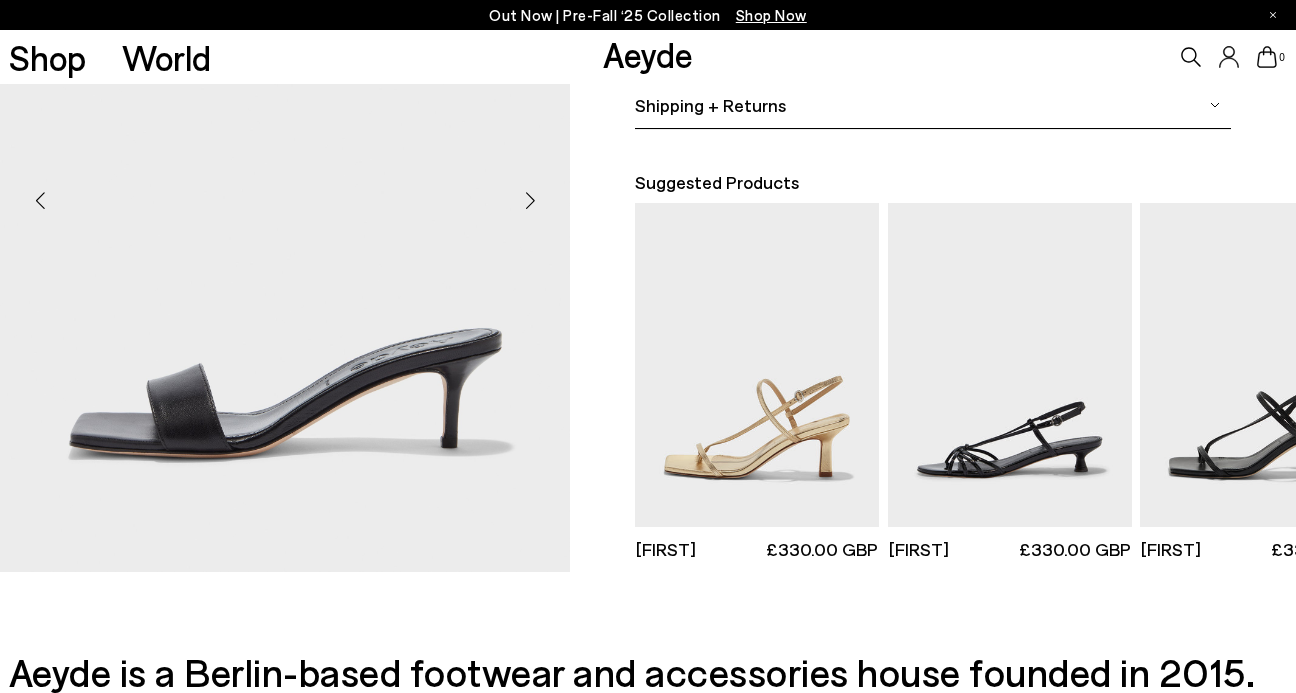 click at bounding box center (530, 200) 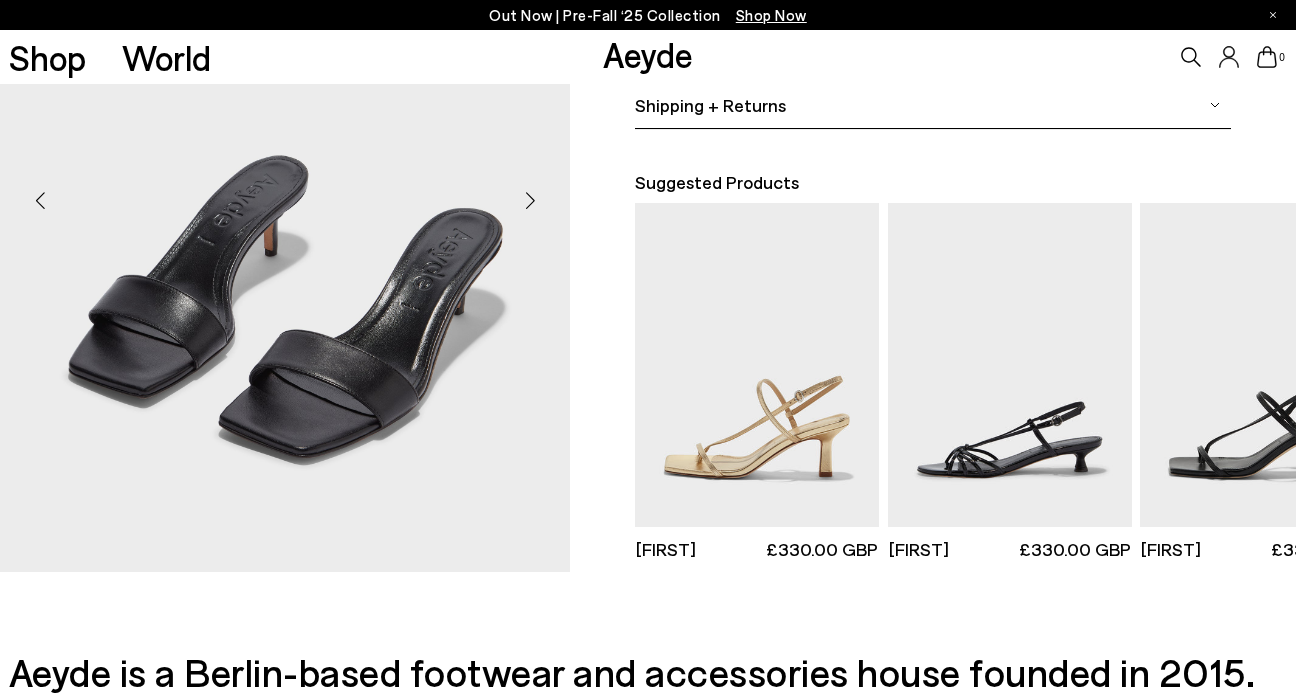 click at bounding box center [530, 200] 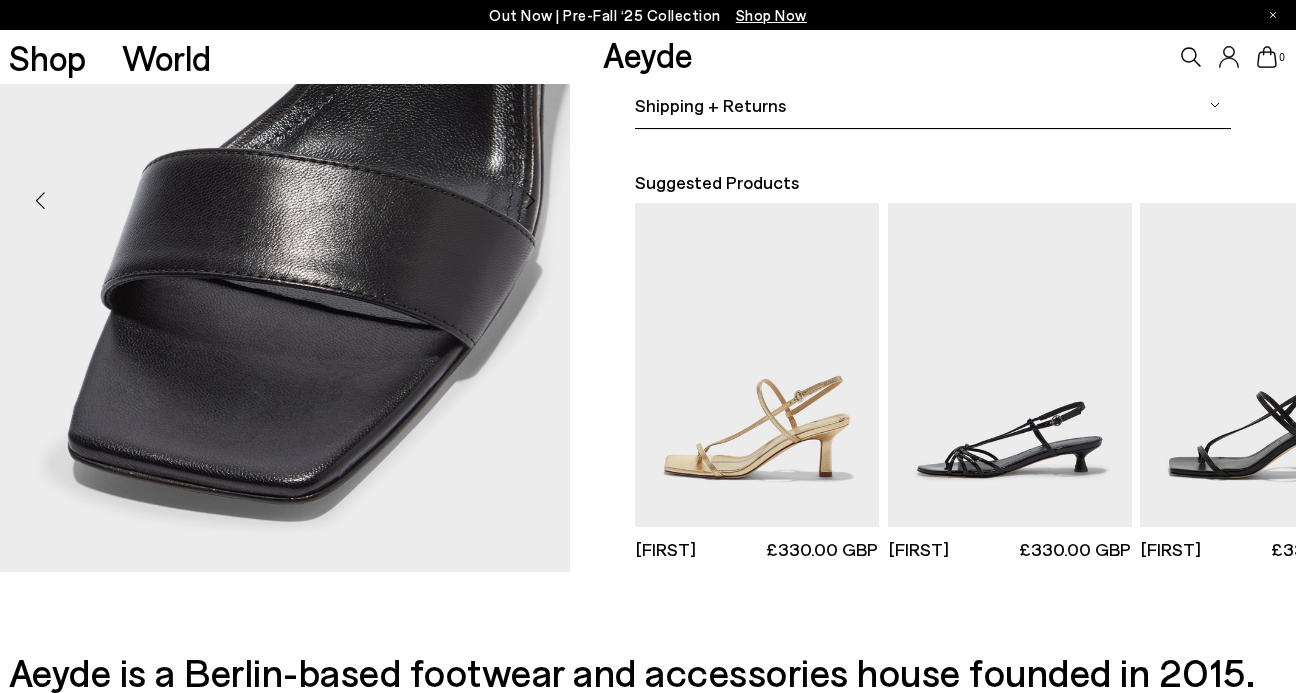 click at bounding box center (530, 200) 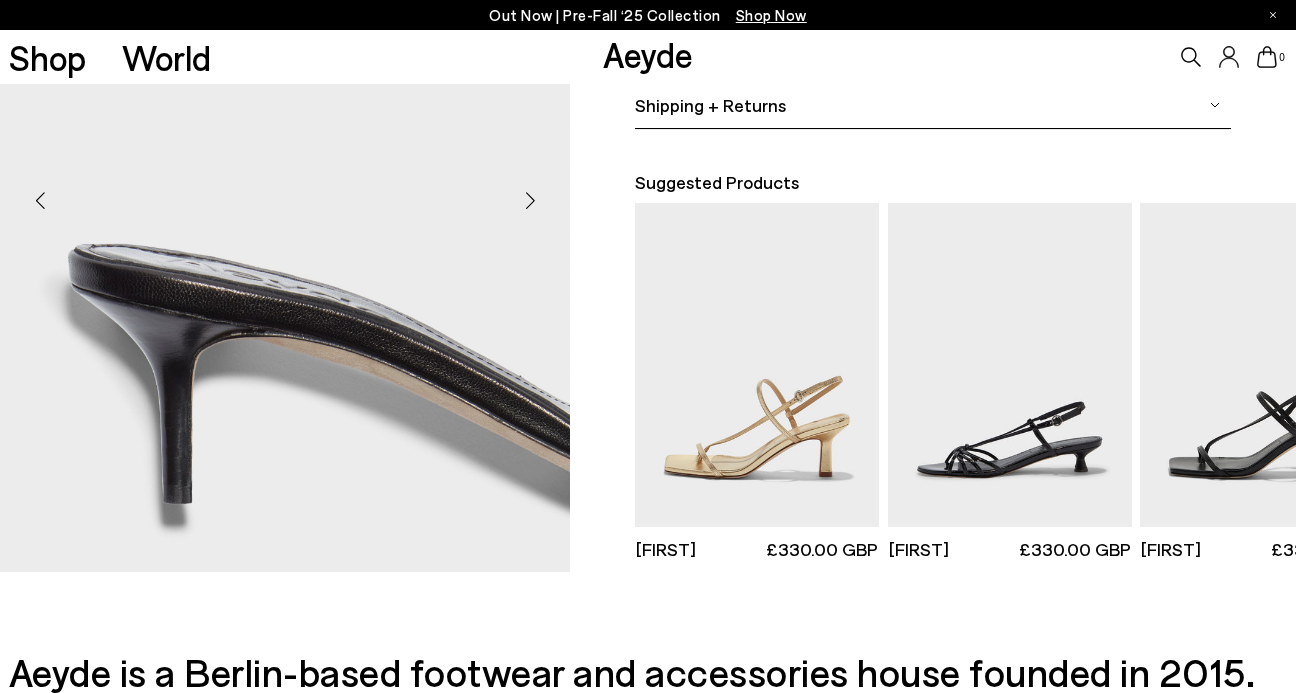 click at bounding box center [530, 200] 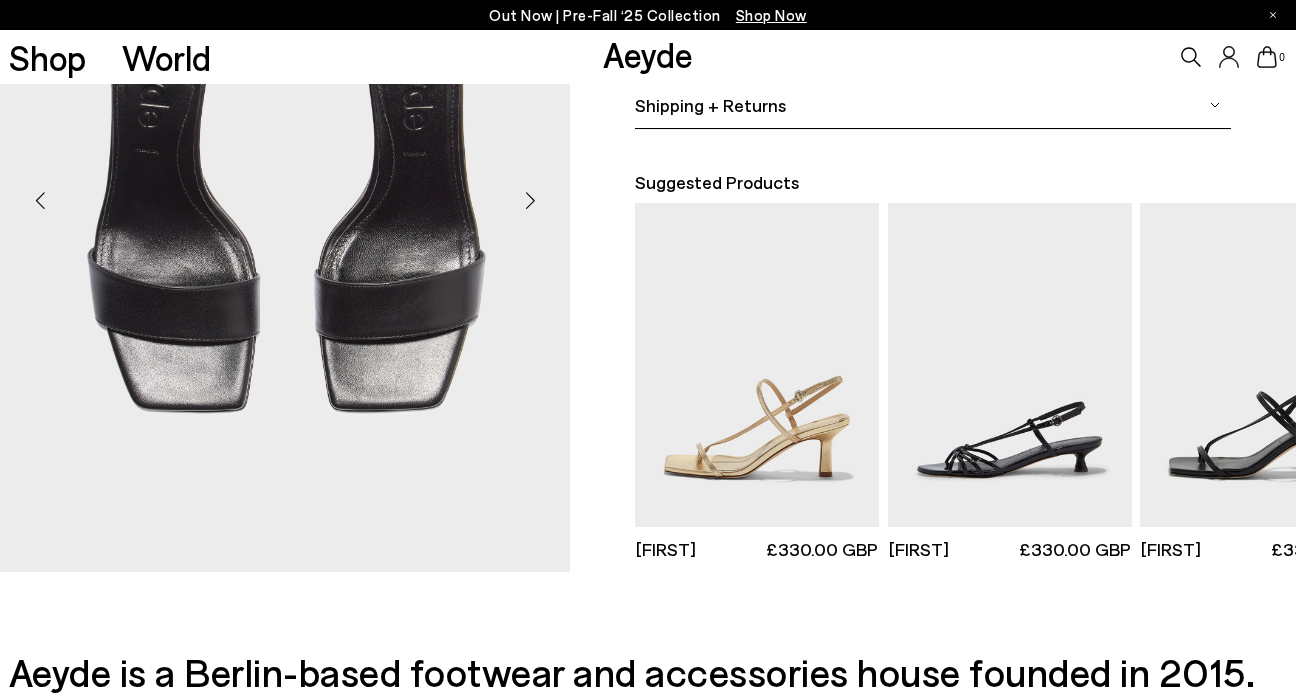 click at bounding box center [530, 200] 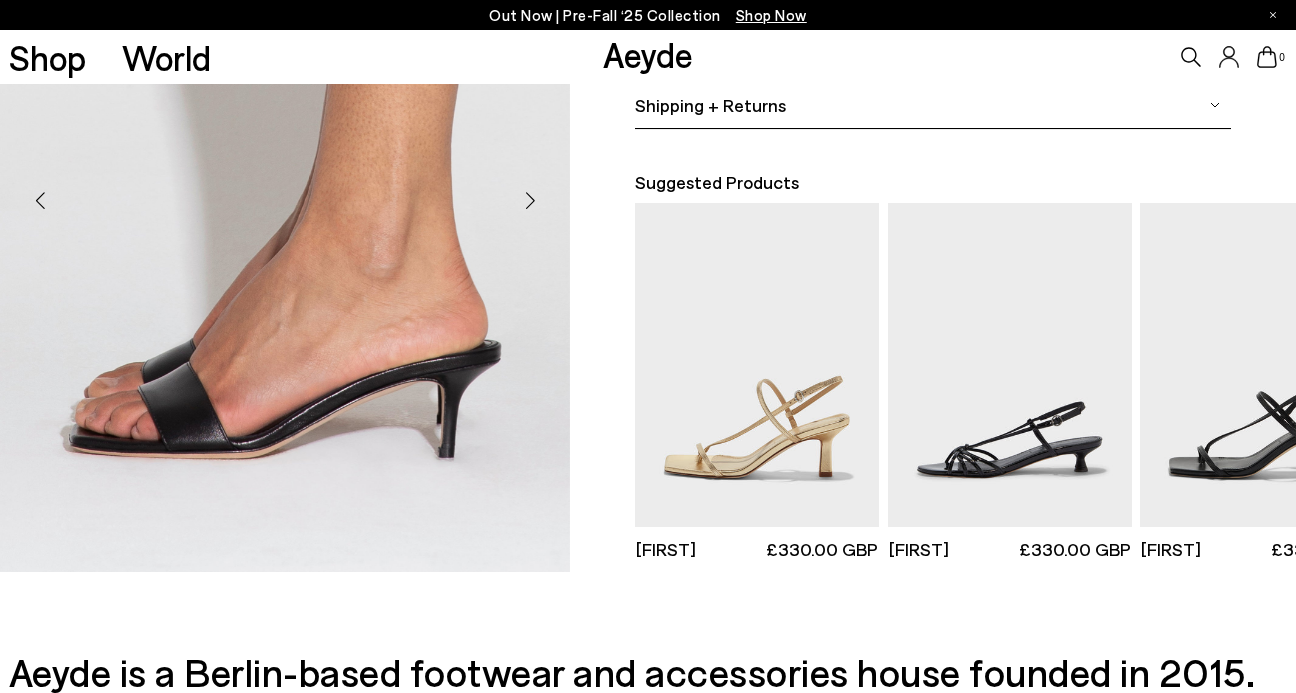 click at bounding box center (530, 200) 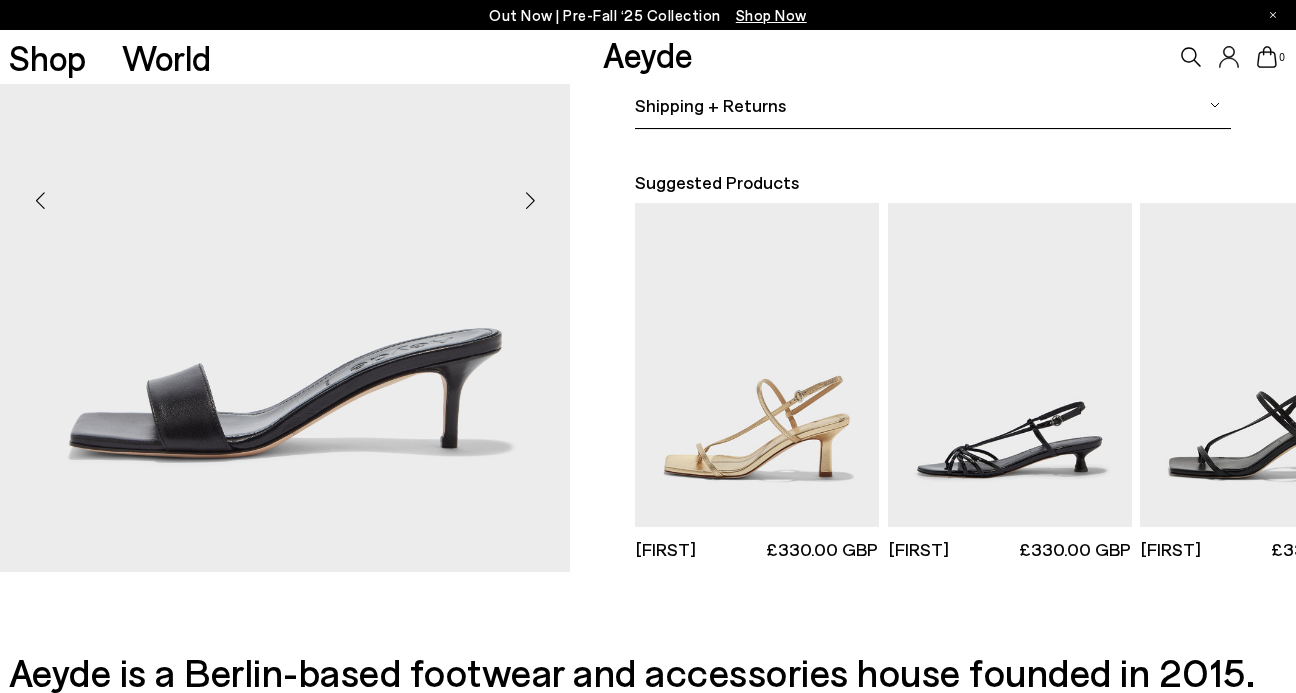 click at bounding box center [530, 200] 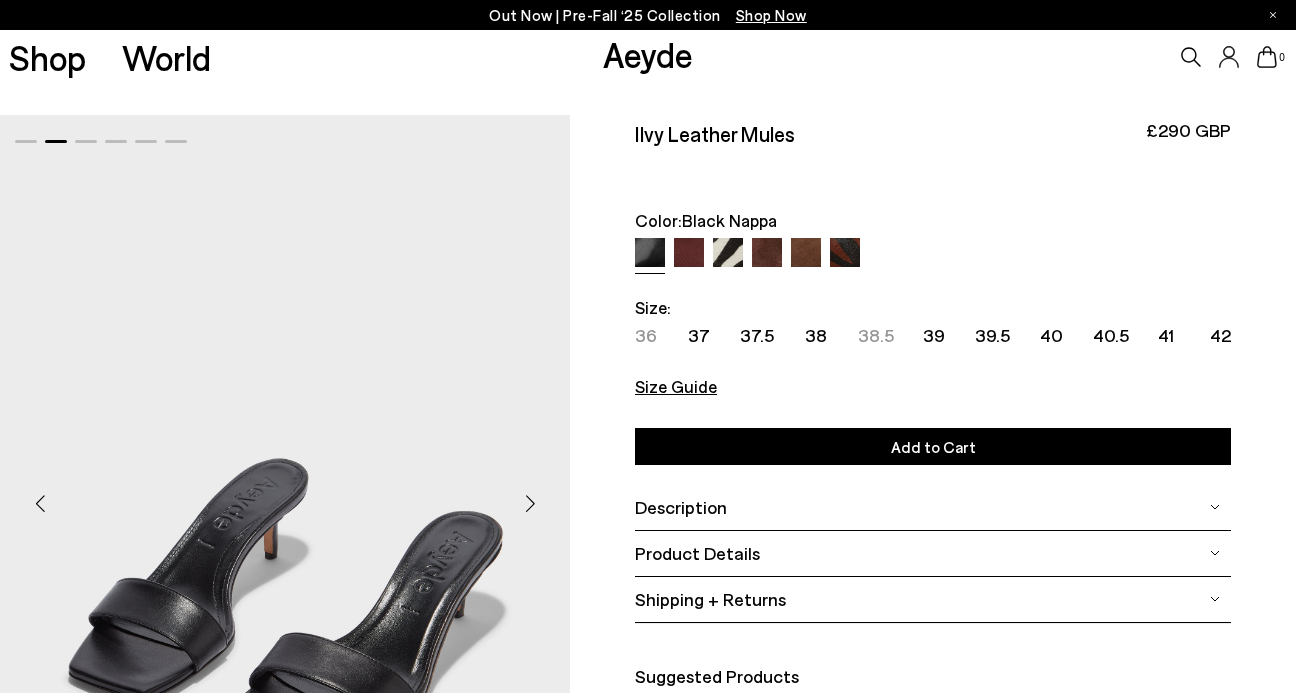 scroll, scrollTop: 0, scrollLeft: 0, axis: both 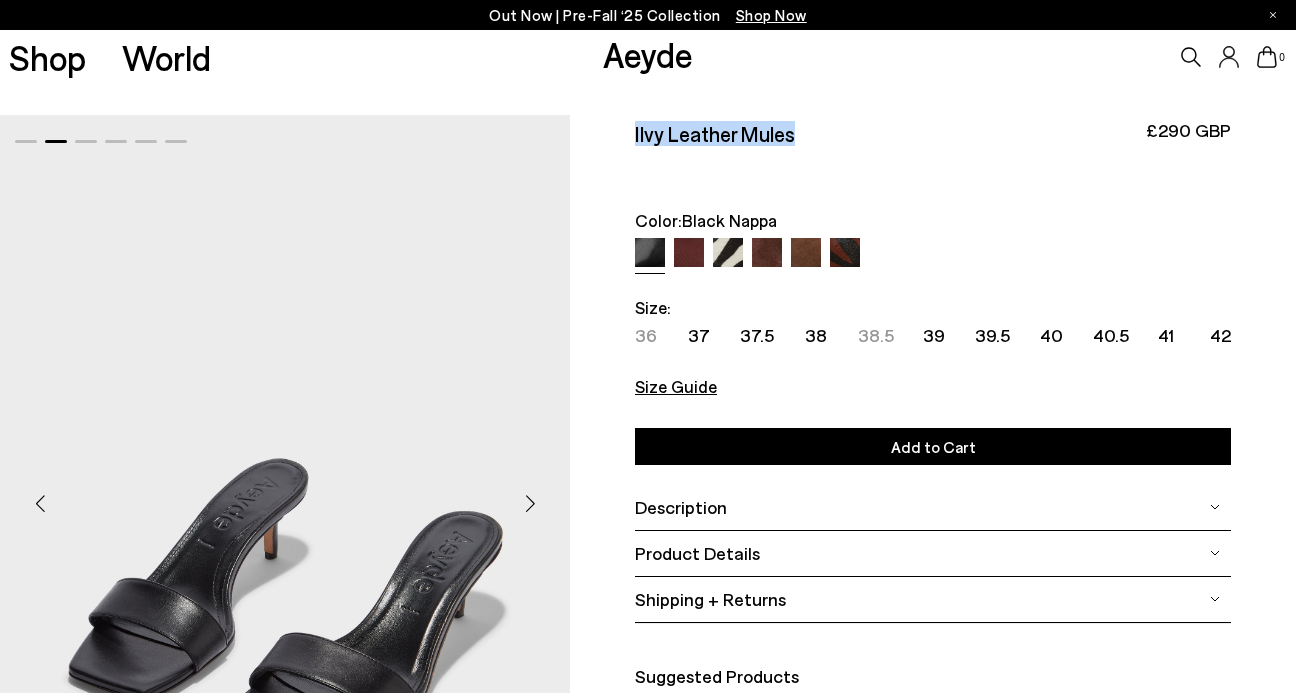 drag, startPoint x: 826, startPoint y: 132, endPoint x: 626, endPoint y: 142, distance: 200.24985 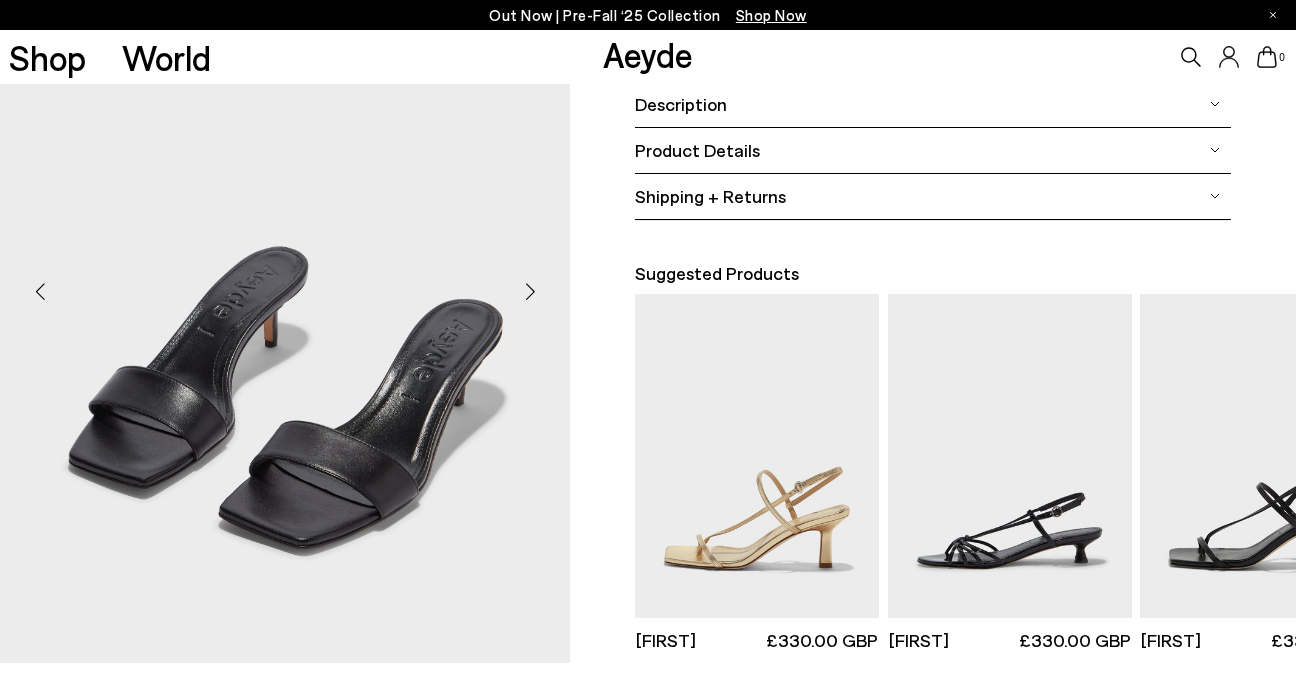 scroll, scrollTop: 403, scrollLeft: 3, axis: both 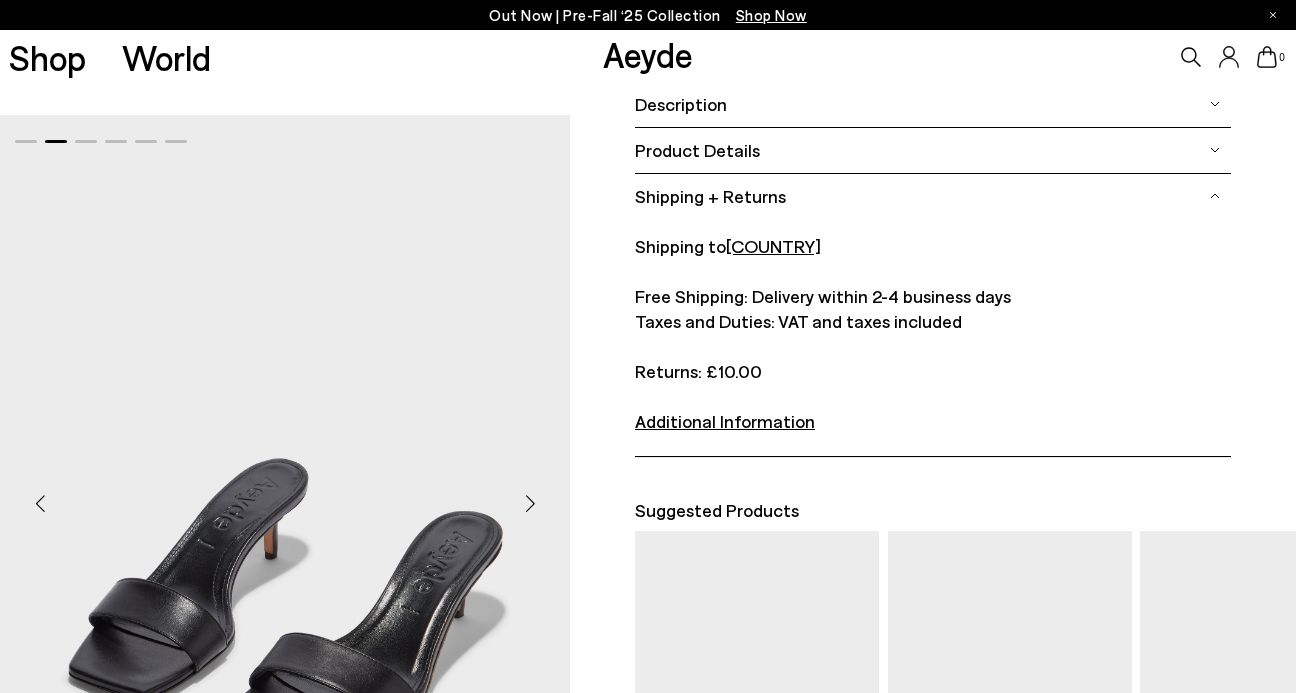 click on "Shipping + Returns" at bounding box center (710, 196) 